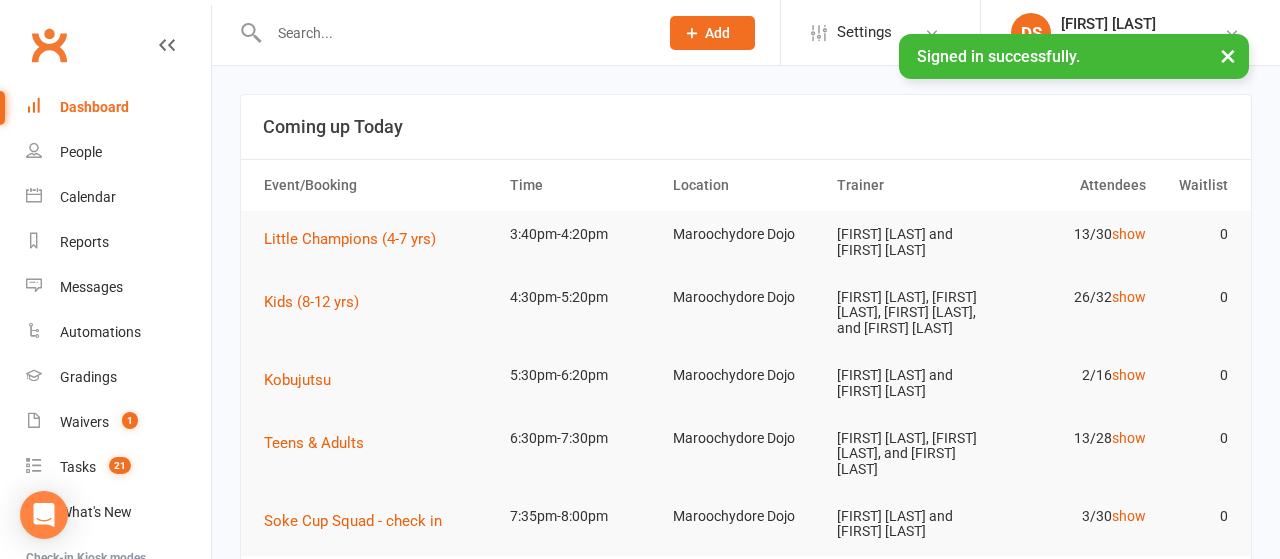 scroll, scrollTop: 0, scrollLeft: 0, axis: both 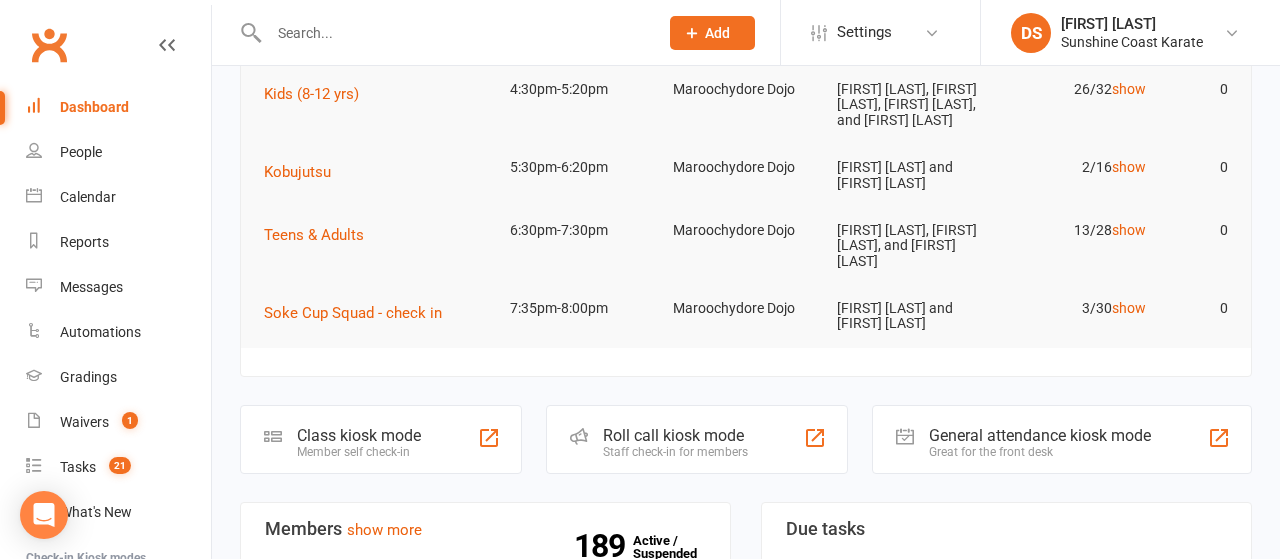 click on "Roll call kiosk mode" 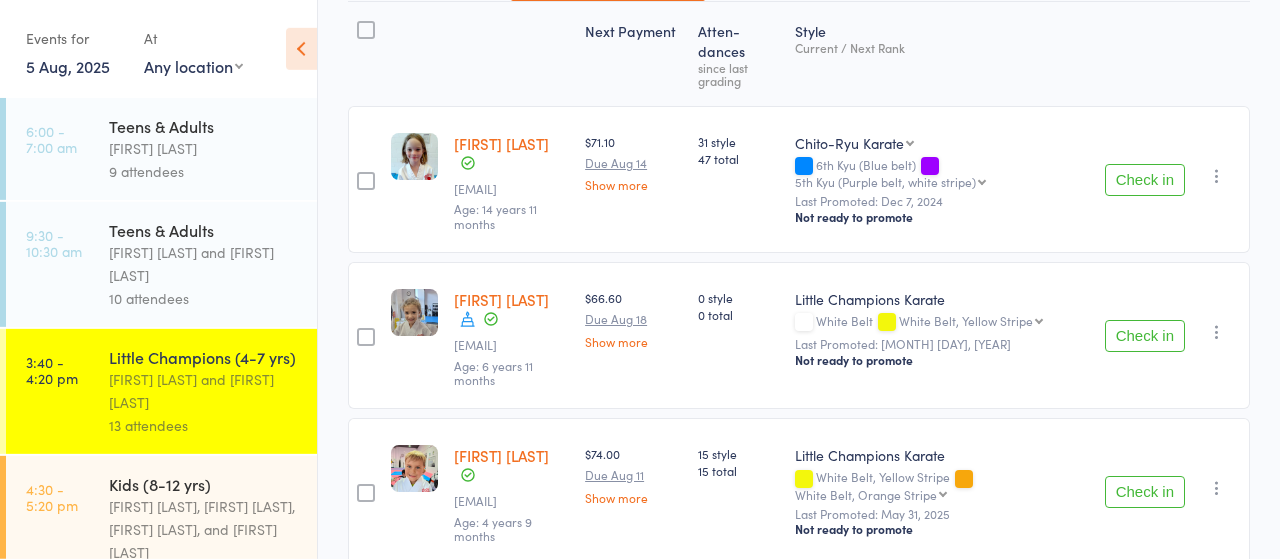 scroll, scrollTop: 312, scrollLeft: 0, axis: vertical 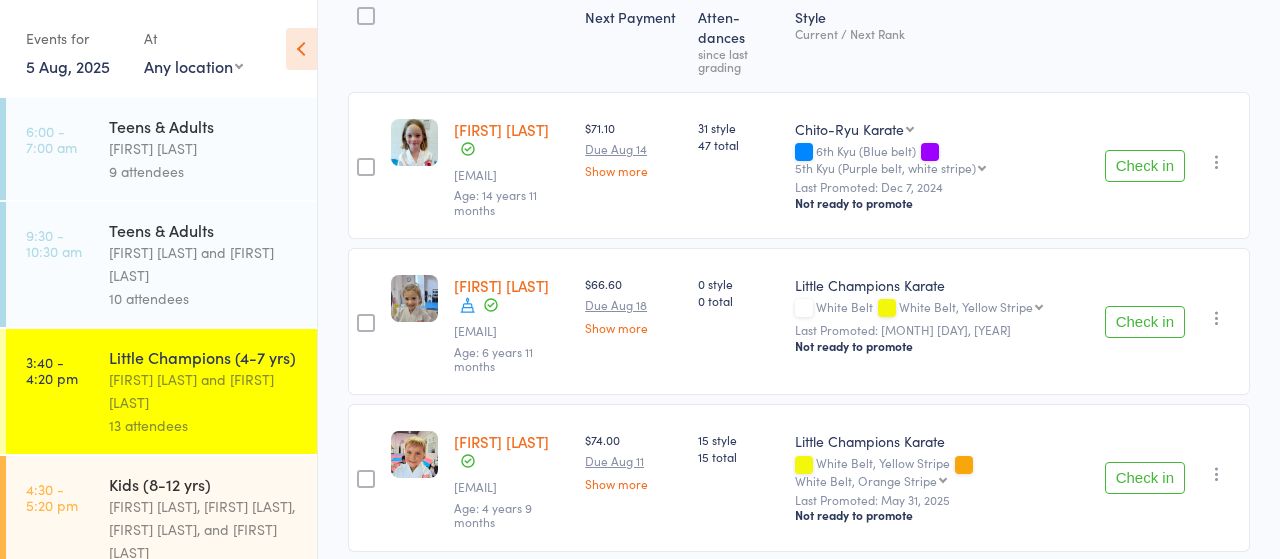 click on "Check in" at bounding box center (1145, 166) 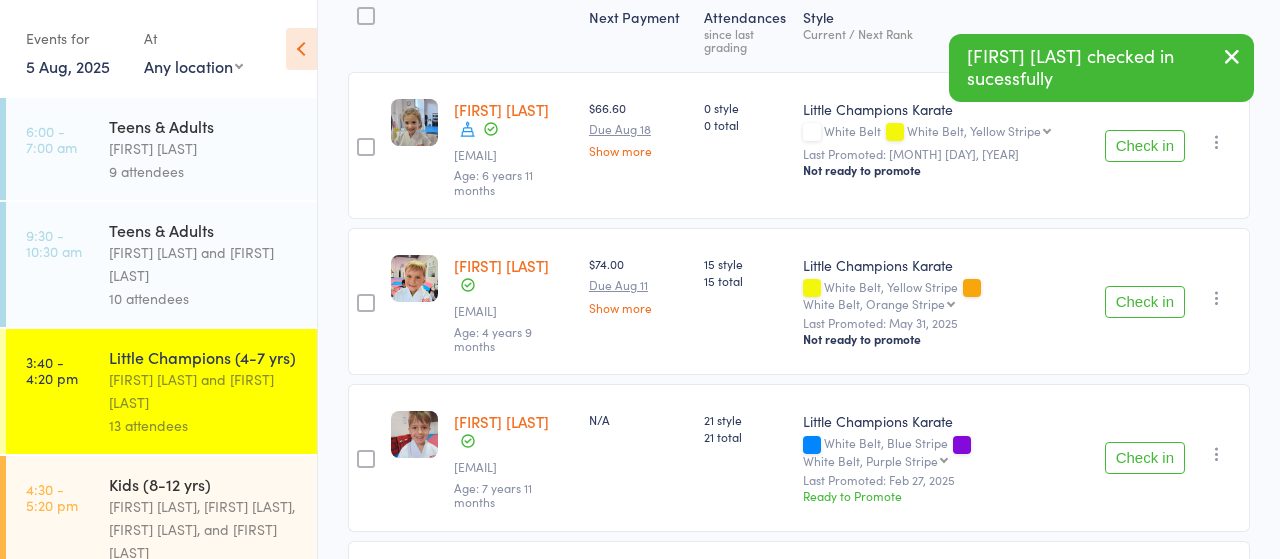 click on "Check in" at bounding box center [1145, 146] 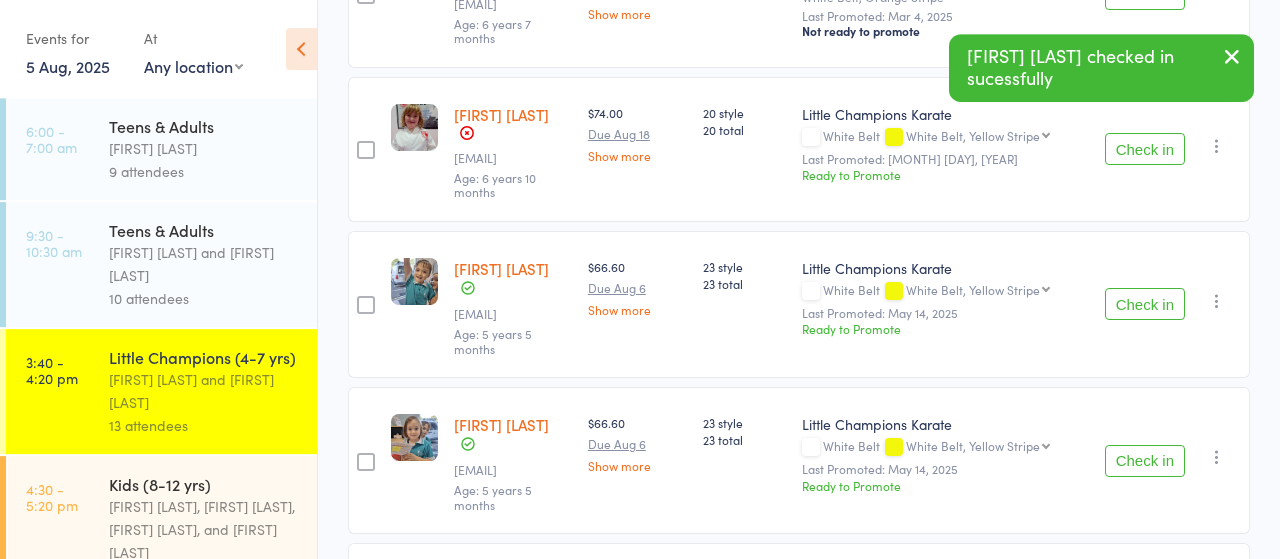 scroll, scrollTop: 936, scrollLeft: 0, axis: vertical 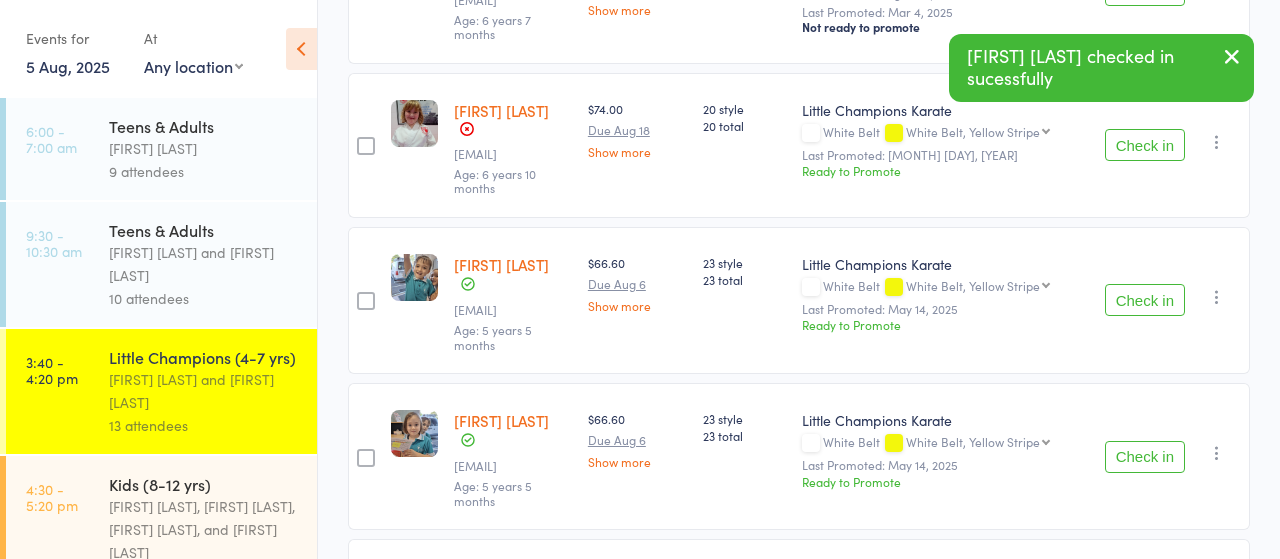 click on "Check in" at bounding box center [1145, 300] 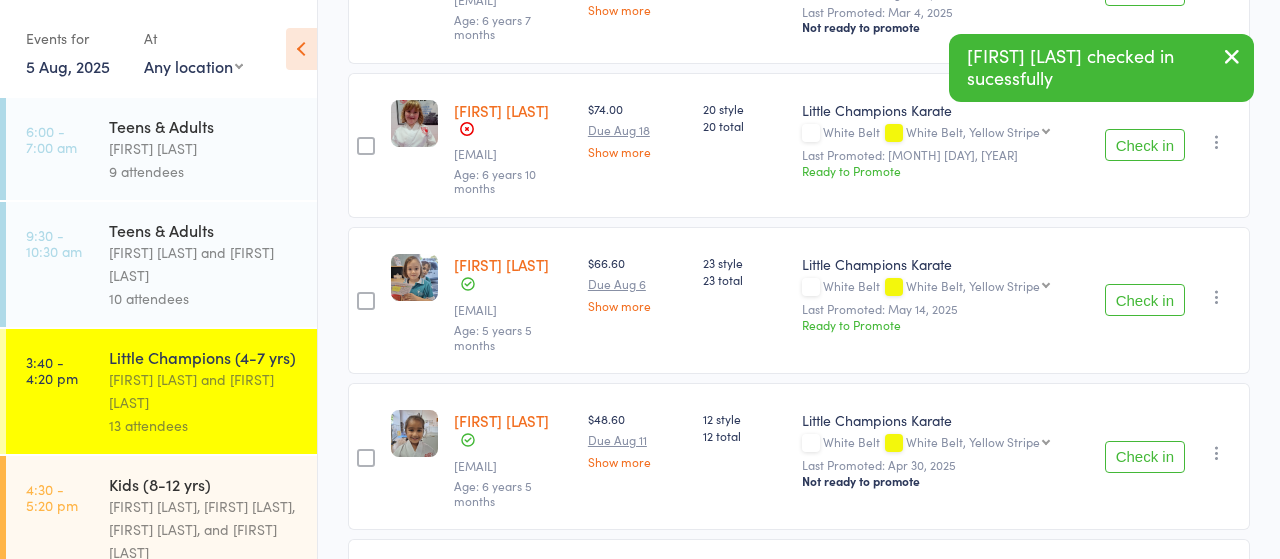 click on "Check in" at bounding box center (1145, 300) 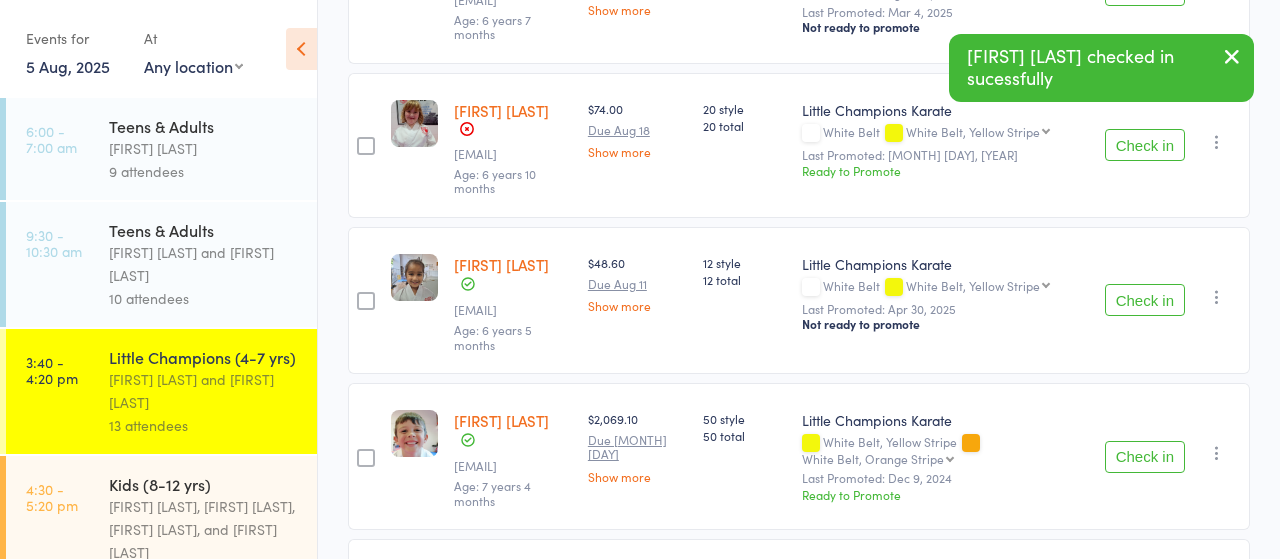 click on "Check in" at bounding box center (1145, 300) 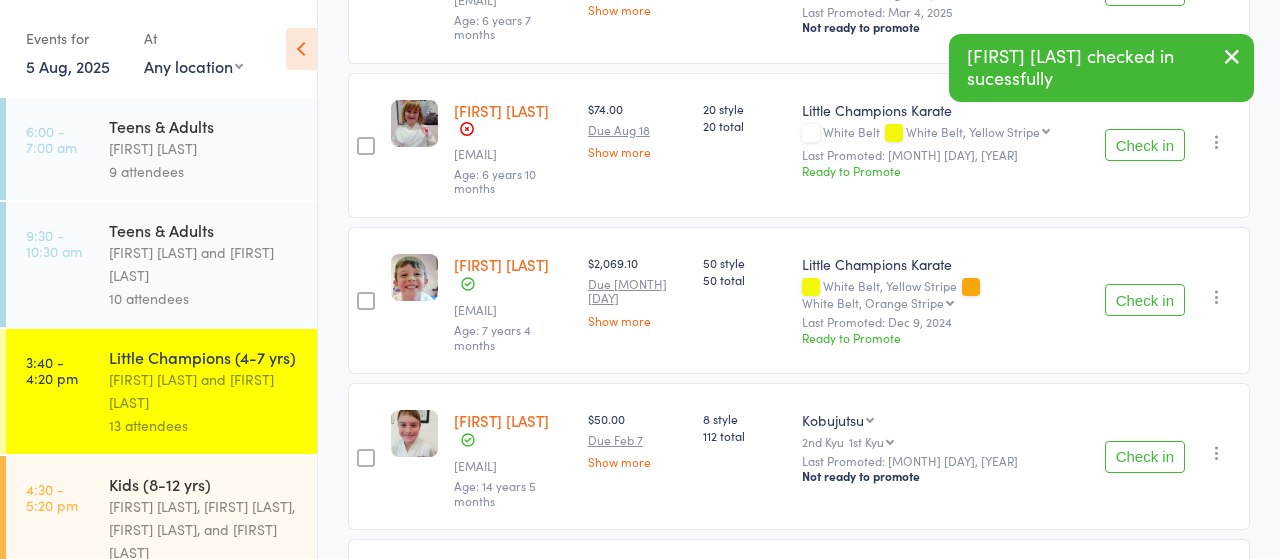 click on "Check in" at bounding box center (1145, 300) 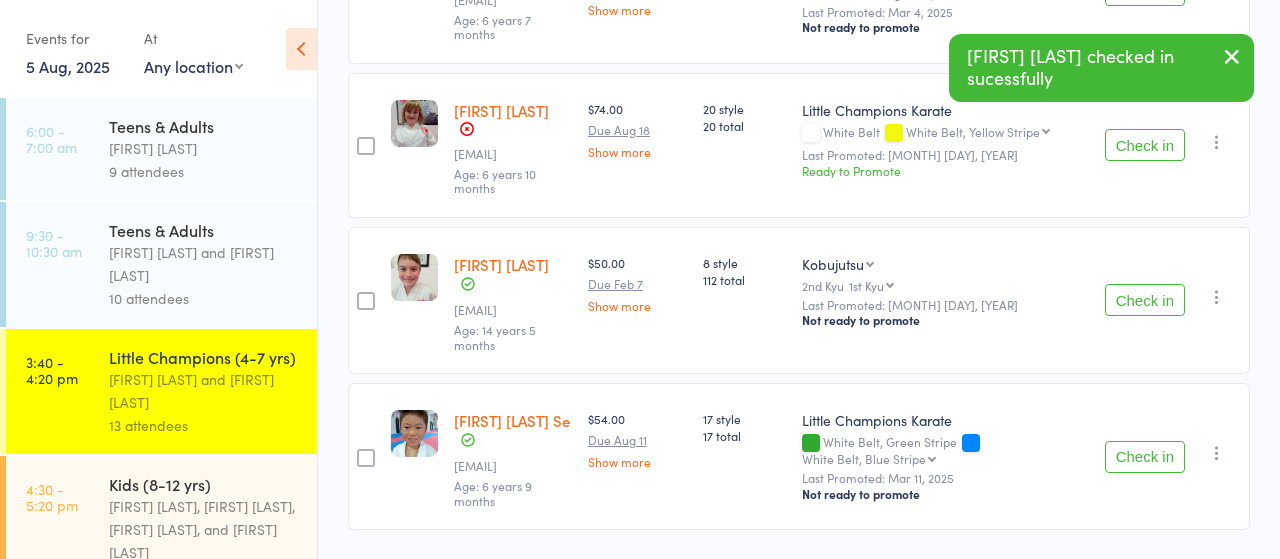 click on "Check in" at bounding box center (1145, 300) 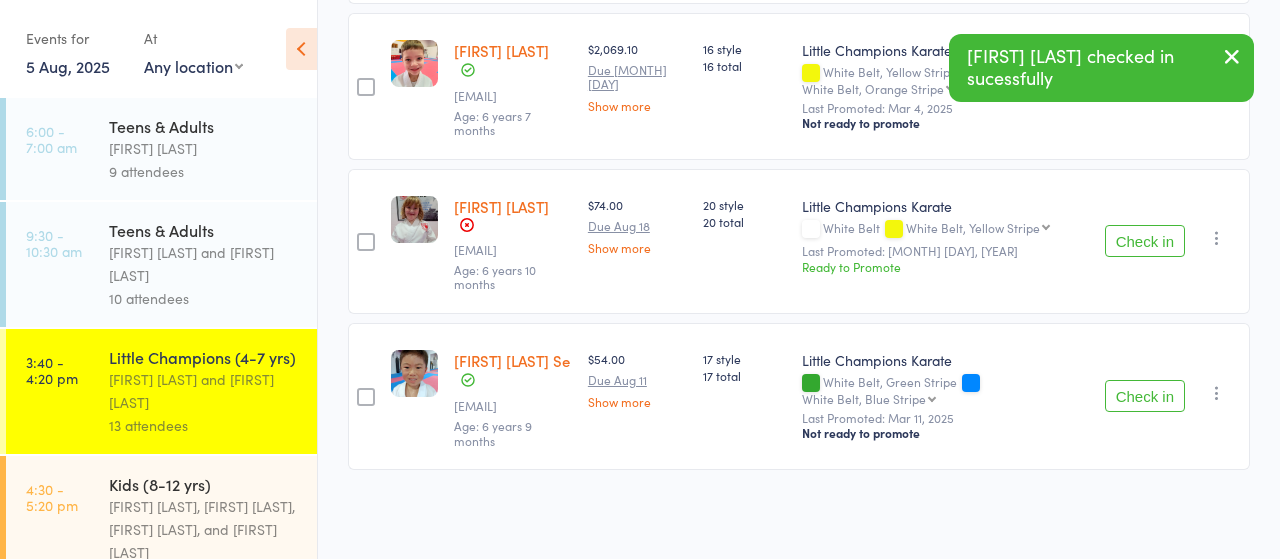 scroll, scrollTop: 820, scrollLeft: 0, axis: vertical 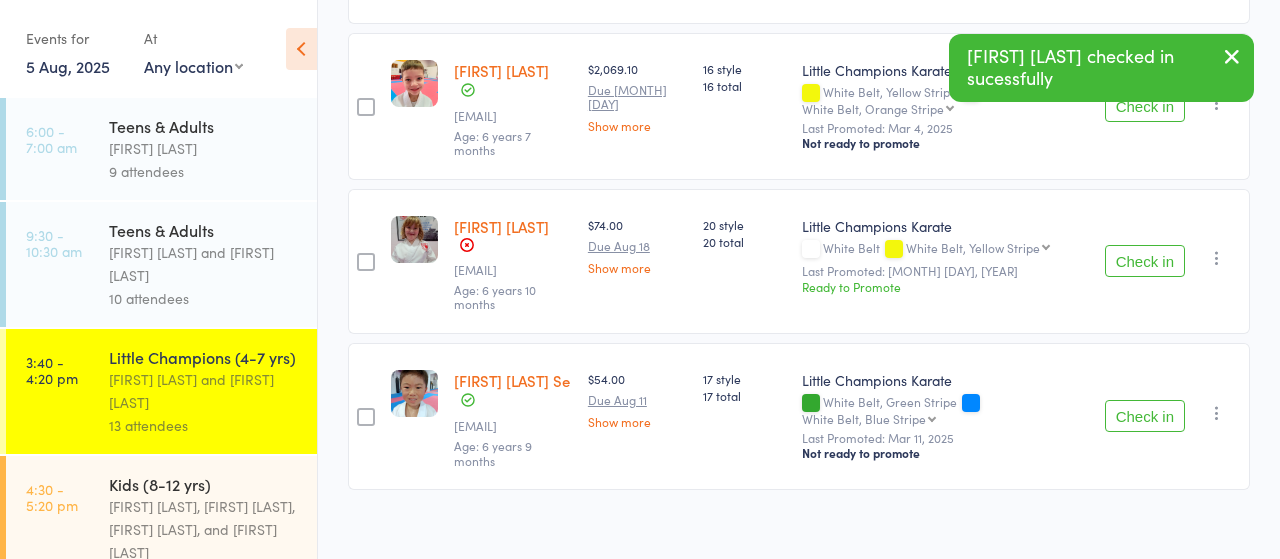 click on "Check in" at bounding box center [1145, 416] 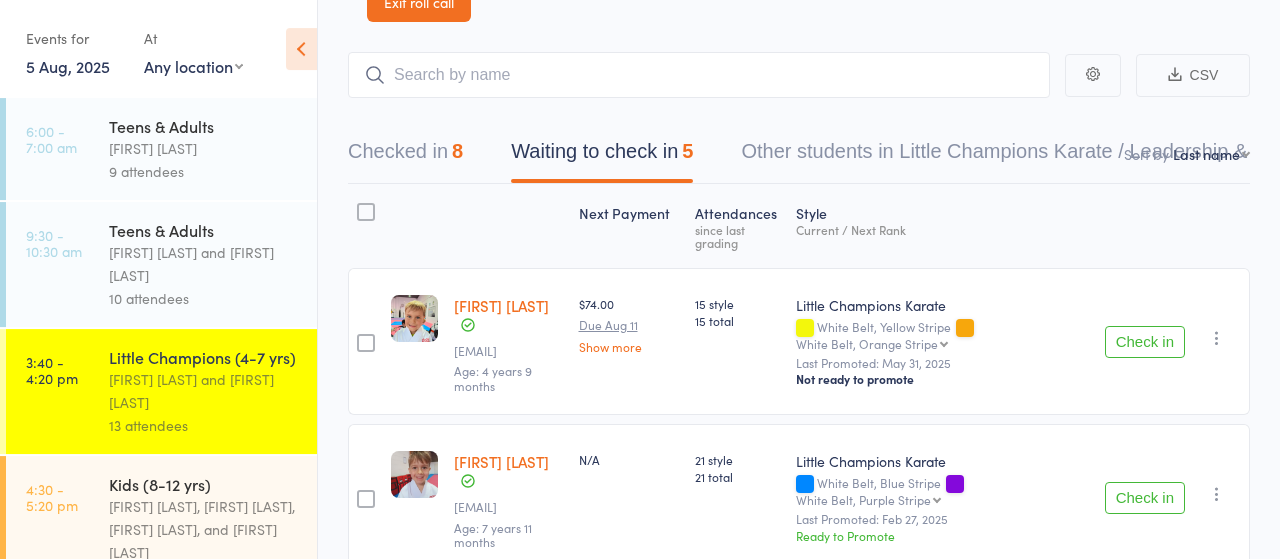 scroll, scrollTop: 0, scrollLeft: 0, axis: both 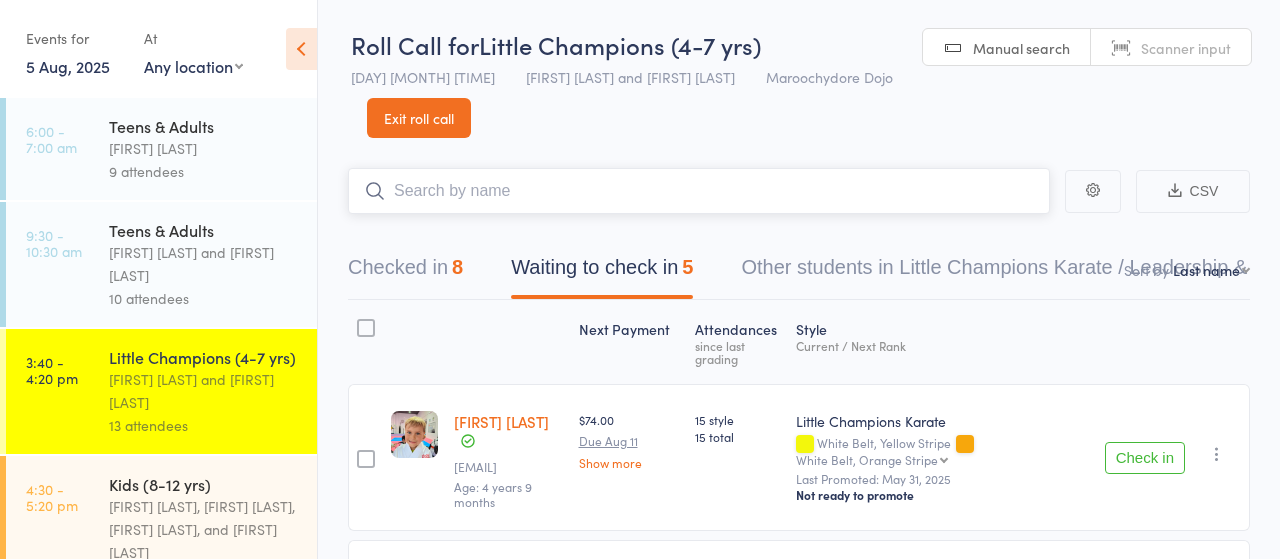 click at bounding box center [699, 191] 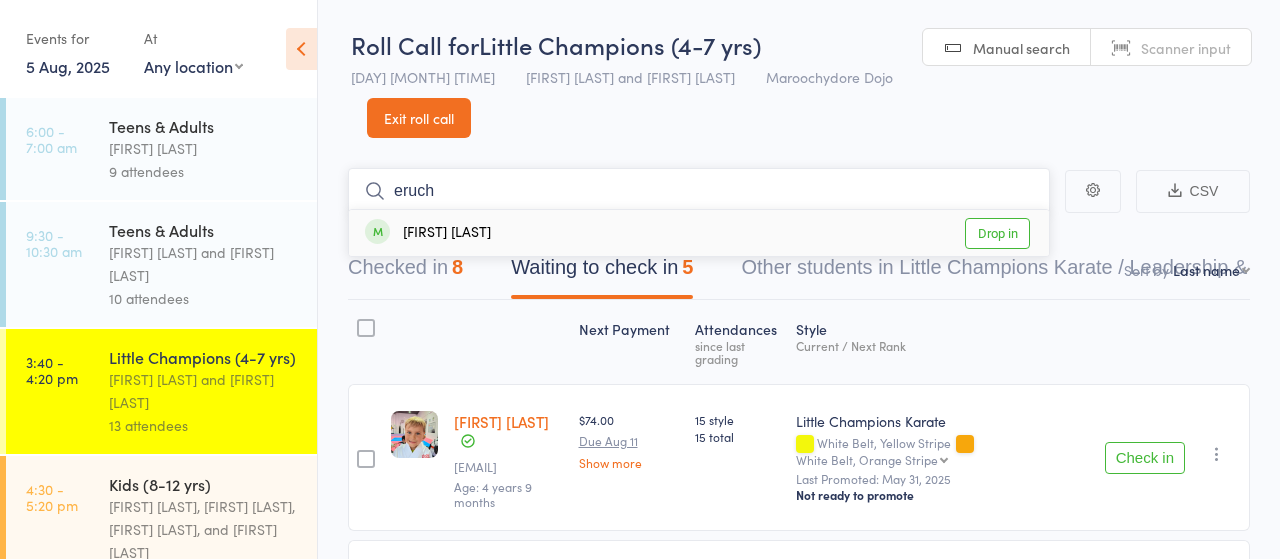 type on "eruch" 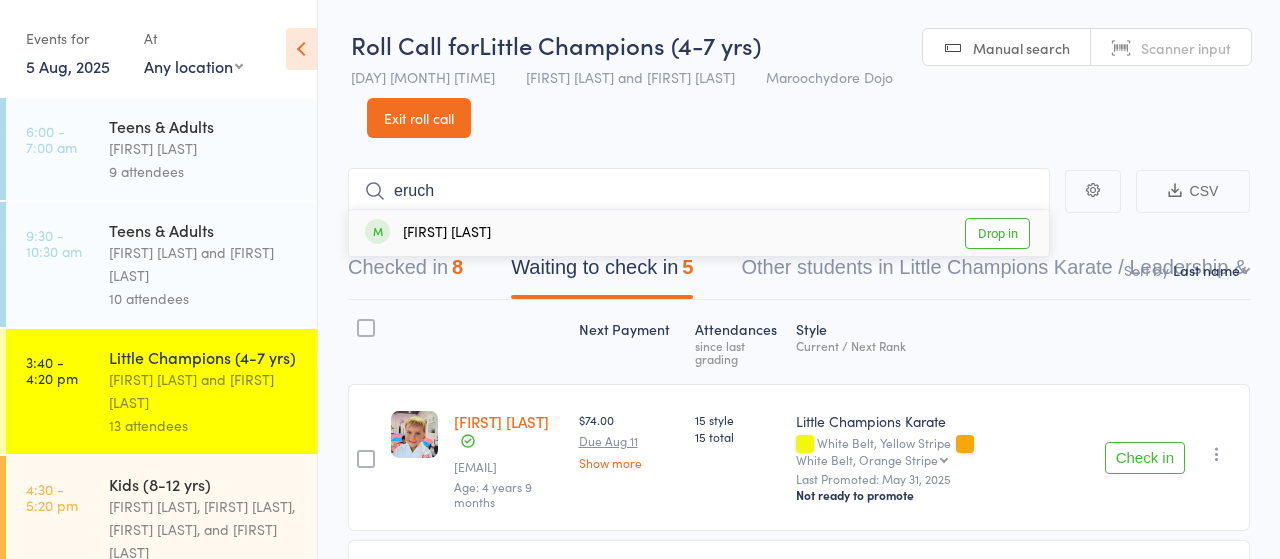 click on "Drop in" at bounding box center [997, 233] 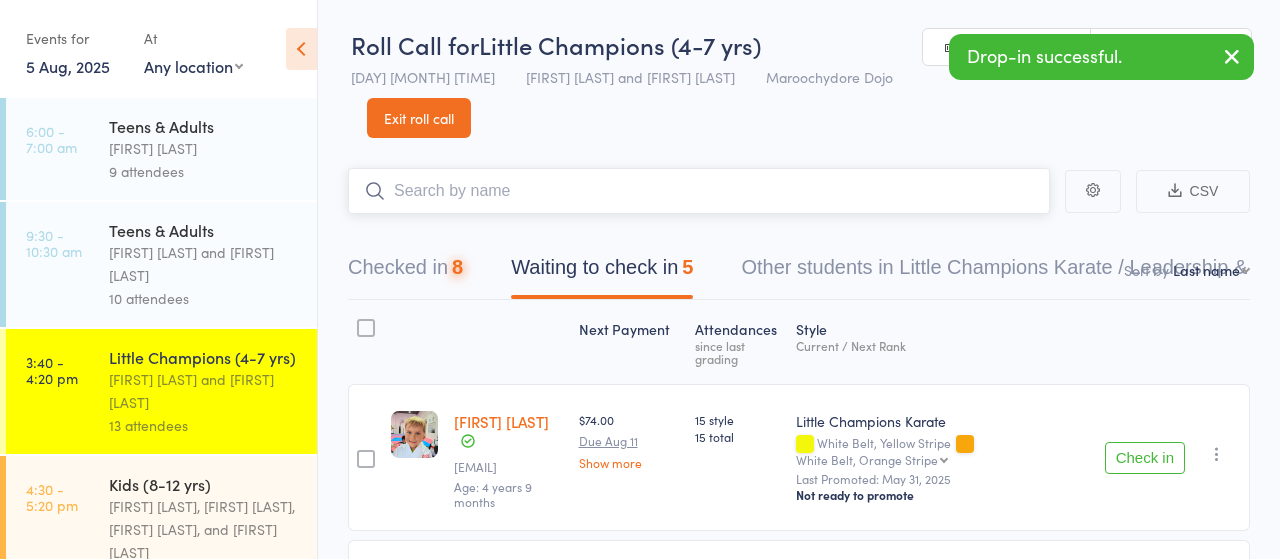 click at bounding box center [699, 191] 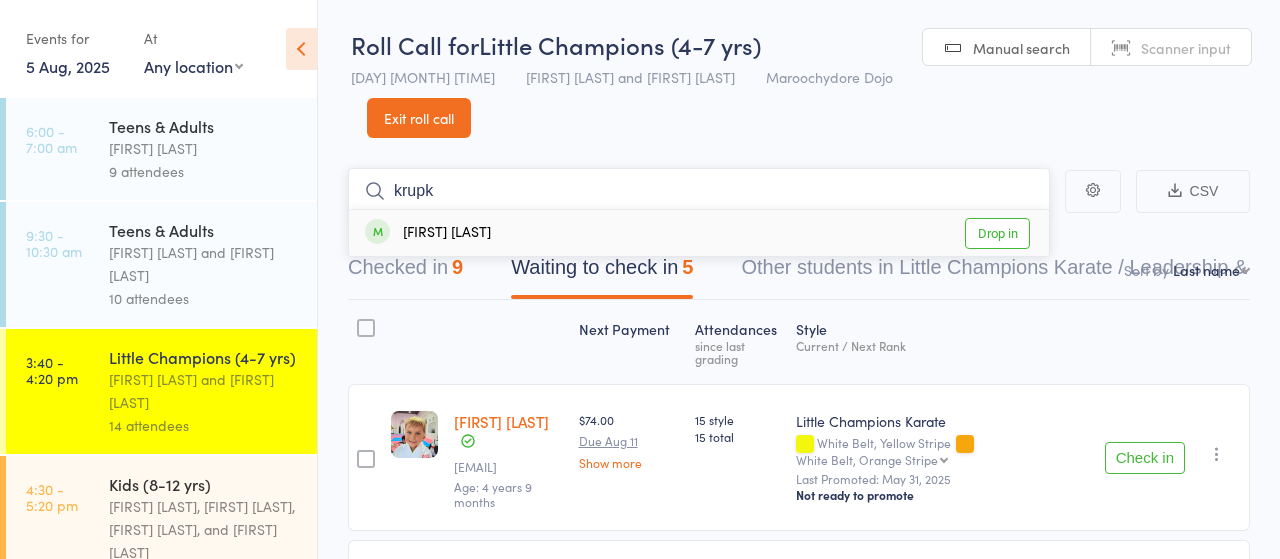 type on "krupk" 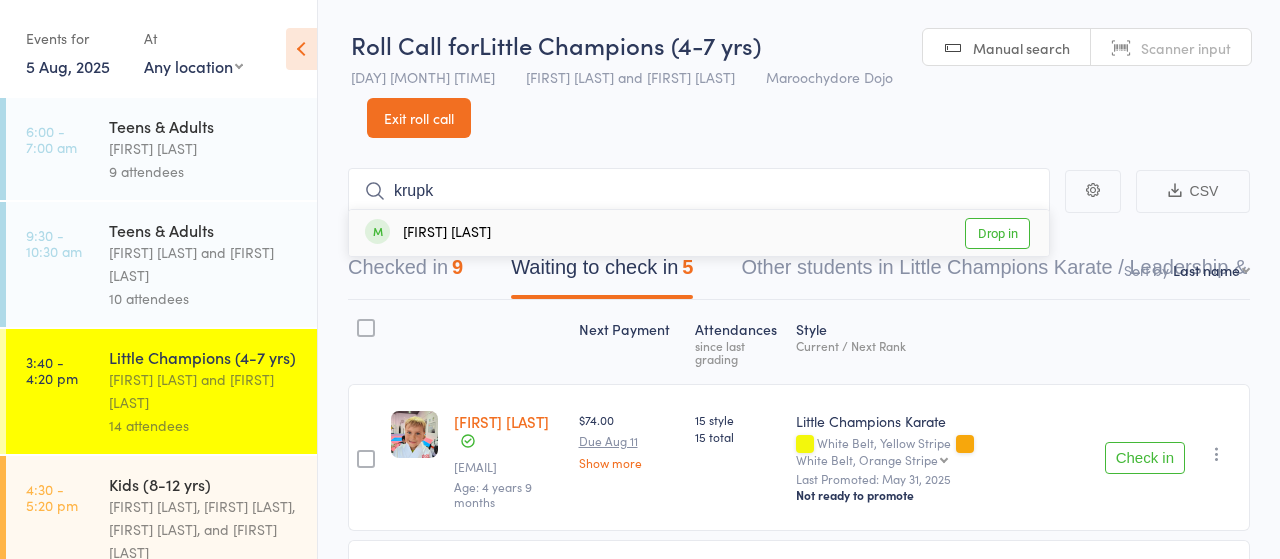click on "Drop in" at bounding box center (997, 233) 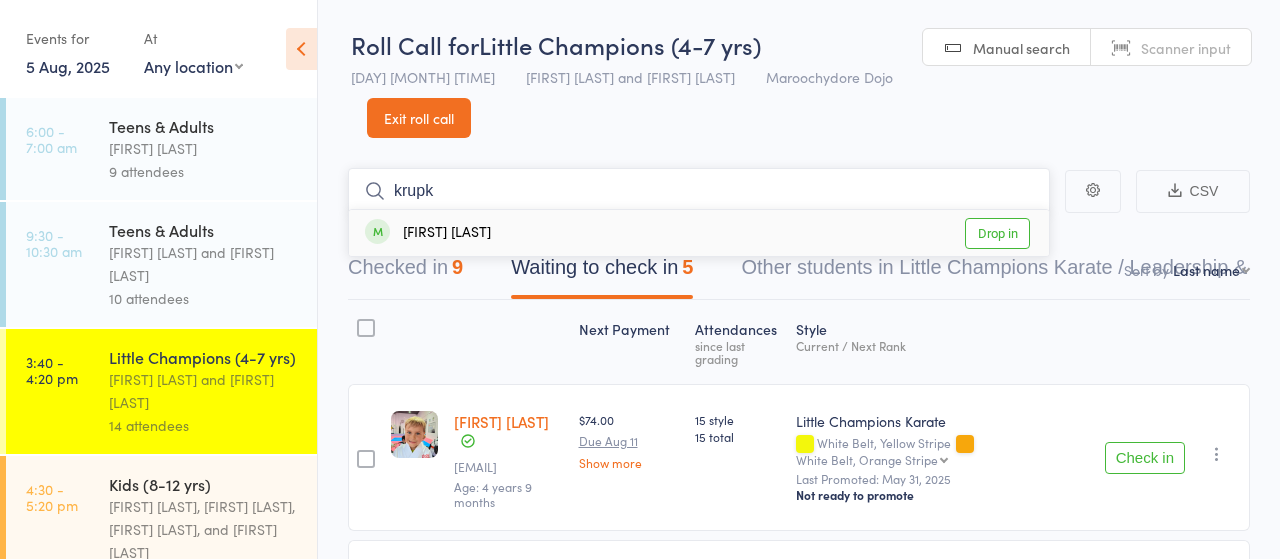 type 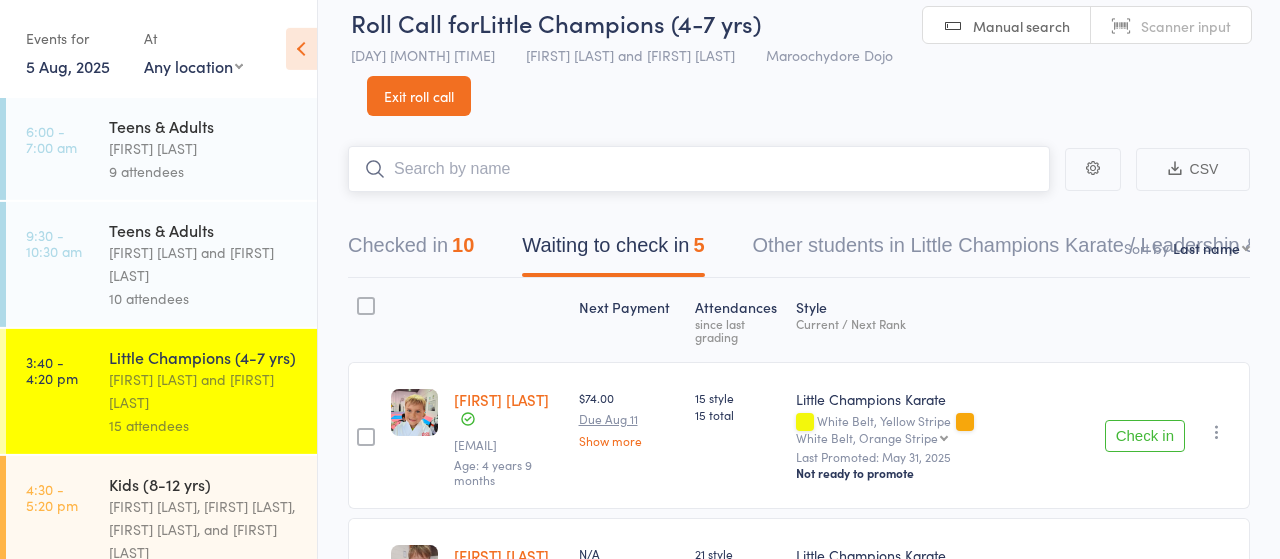 scroll, scrollTop: 0, scrollLeft: 0, axis: both 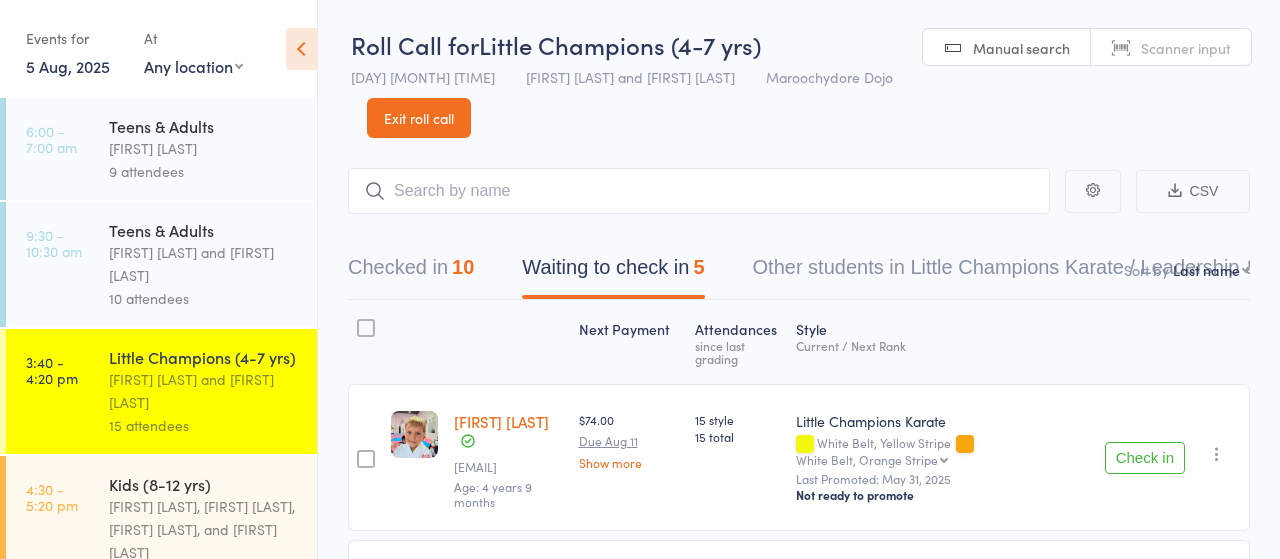 click on "[FIRST] [LAST], [FIRST] [LAST], [FIRST] [LAST], and [FIRST] [LAST]" at bounding box center (204, 529) 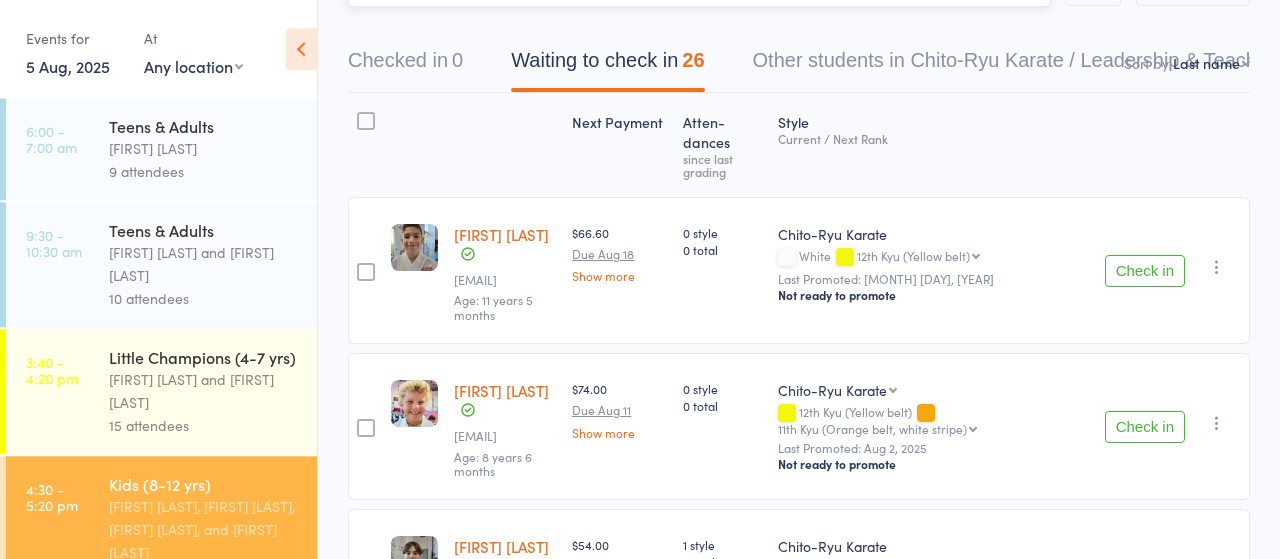 scroll, scrollTop: 208, scrollLeft: 0, axis: vertical 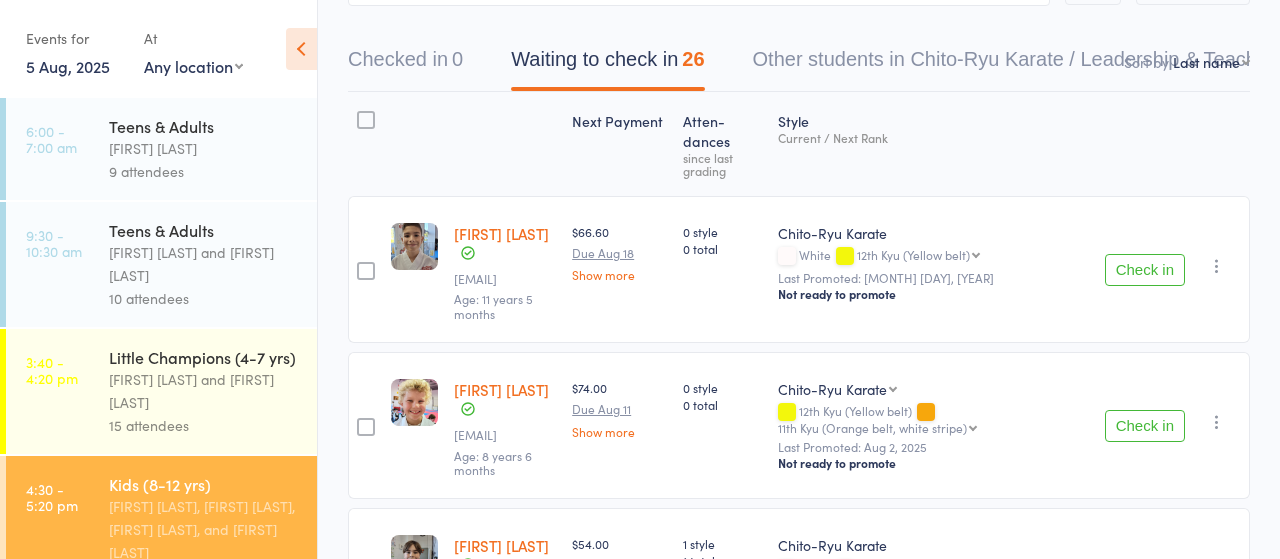 click on "Check in" at bounding box center (1145, 270) 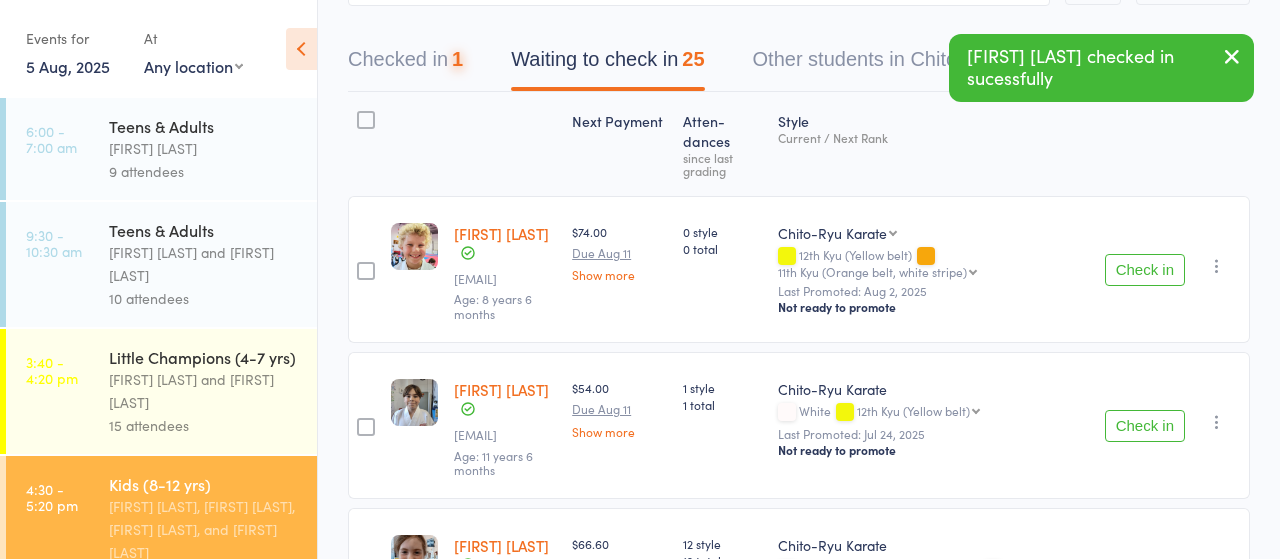 click on "Check in" at bounding box center [1145, 270] 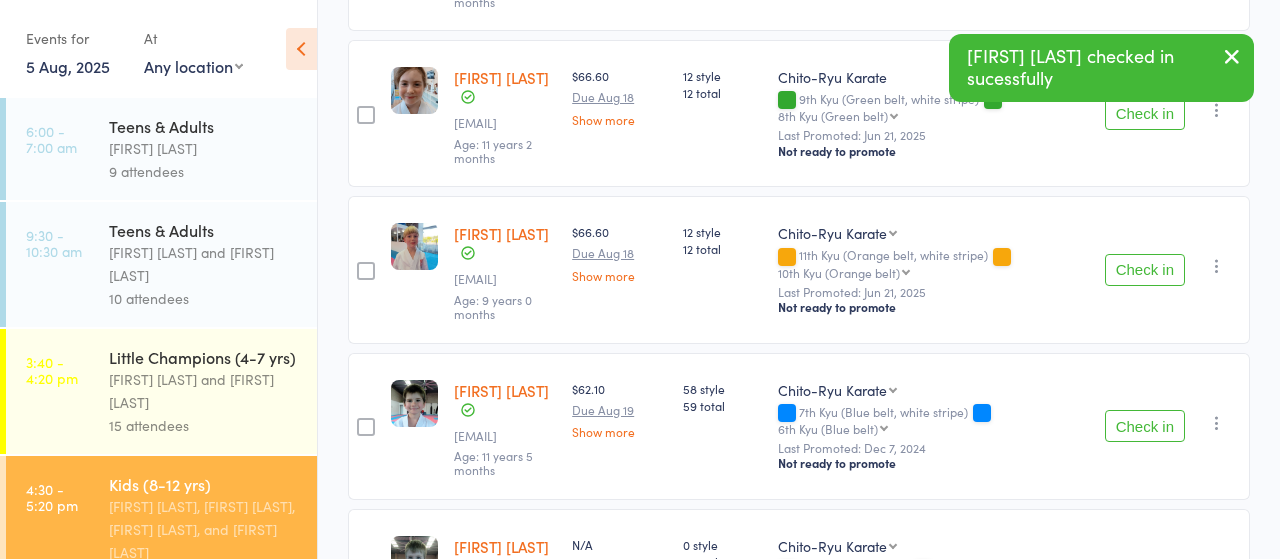 scroll, scrollTop: 624, scrollLeft: 0, axis: vertical 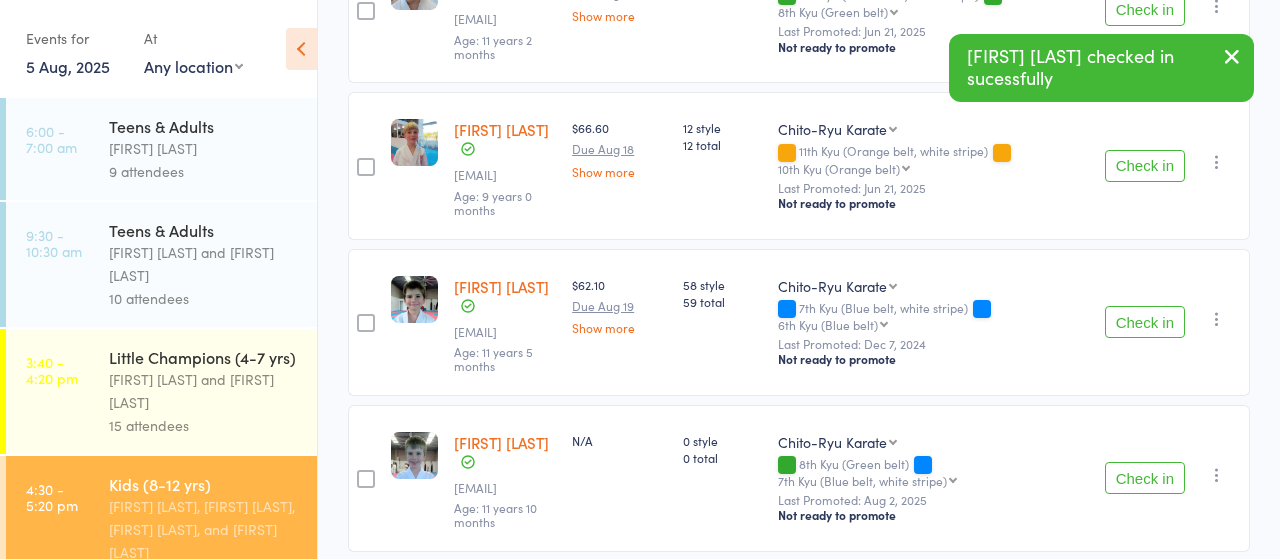 click on "Check in" at bounding box center [1145, 322] 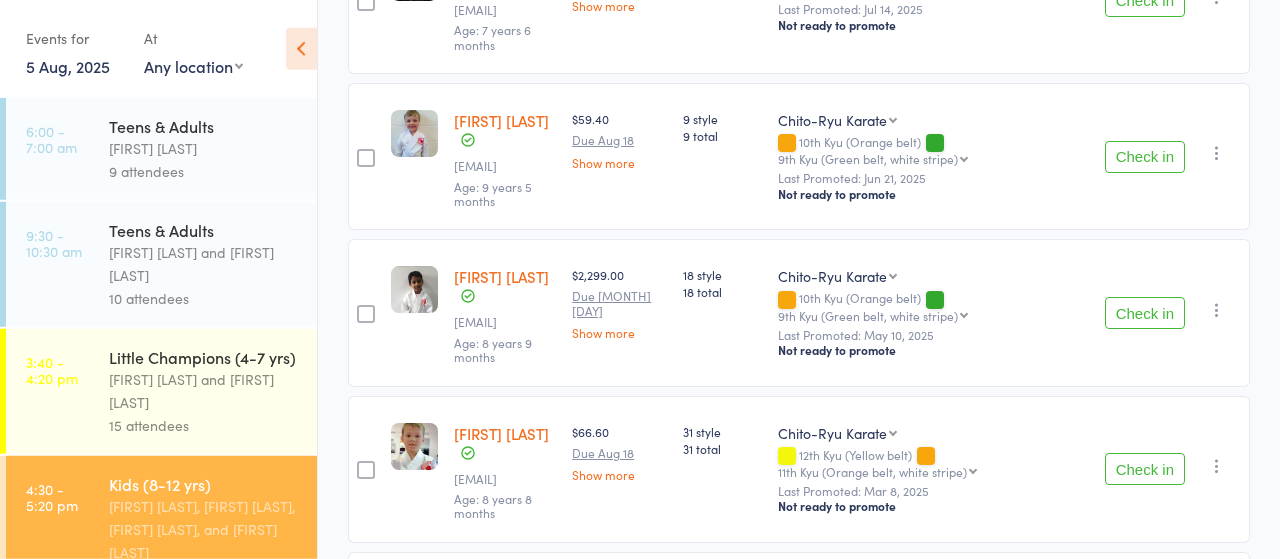 scroll, scrollTop: 3289, scrollLeft: 0, axis: vertical 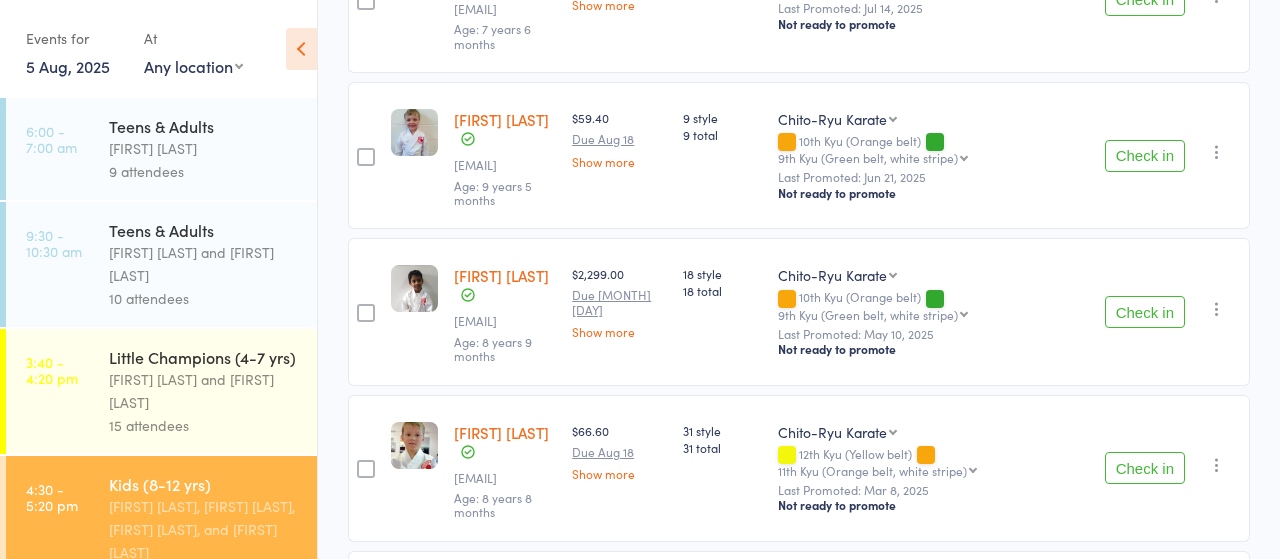 click on "Check in" at bounding box center [1145, 624] 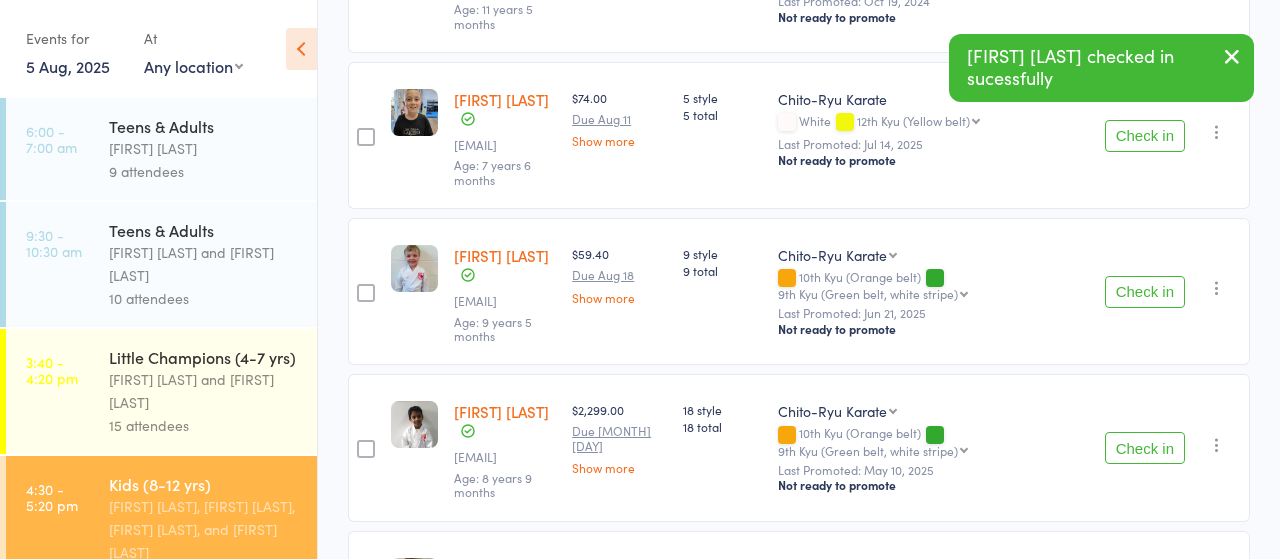 click on "Check in" at bounding box center (1145, 604) 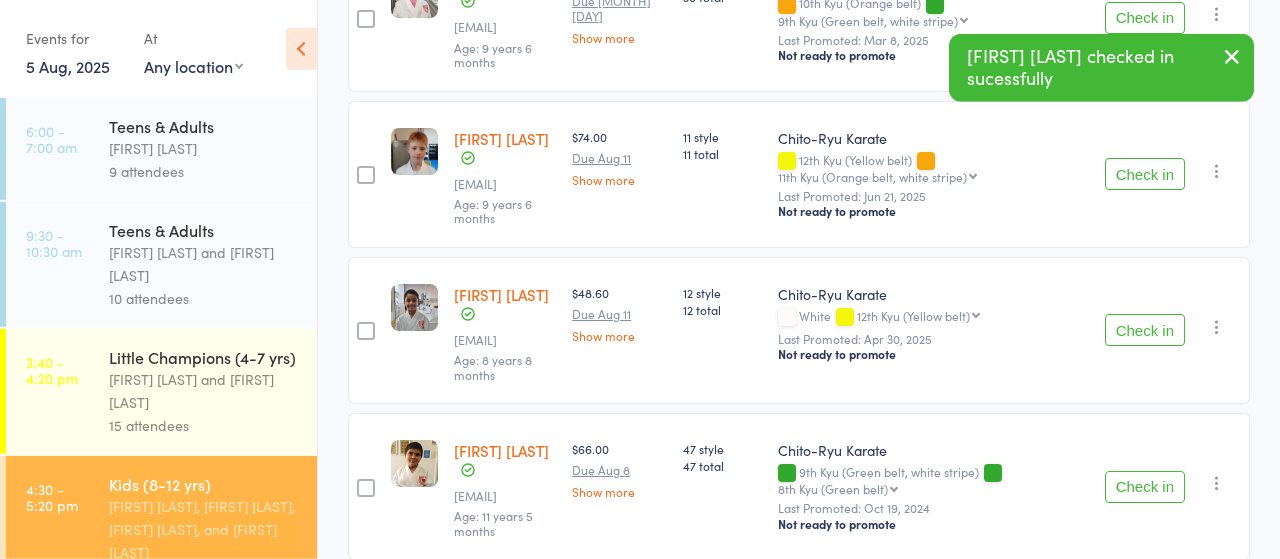scroll, scrollTop: 2588, scrollLeft: 0, axis: vertical 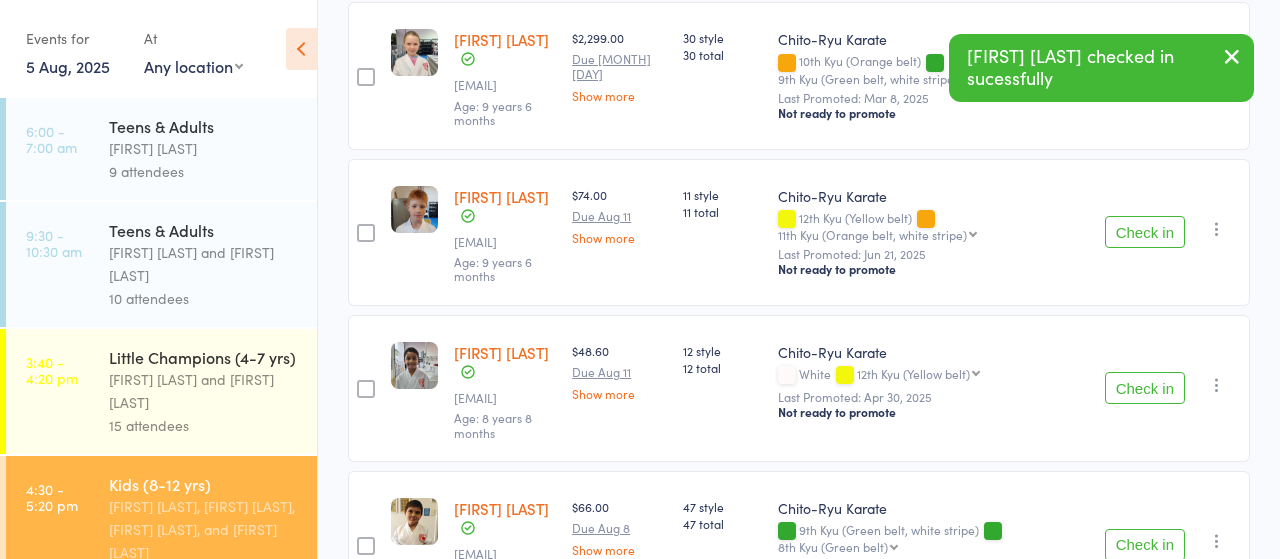 click on "Check in" at bounding box center (1145, 388) 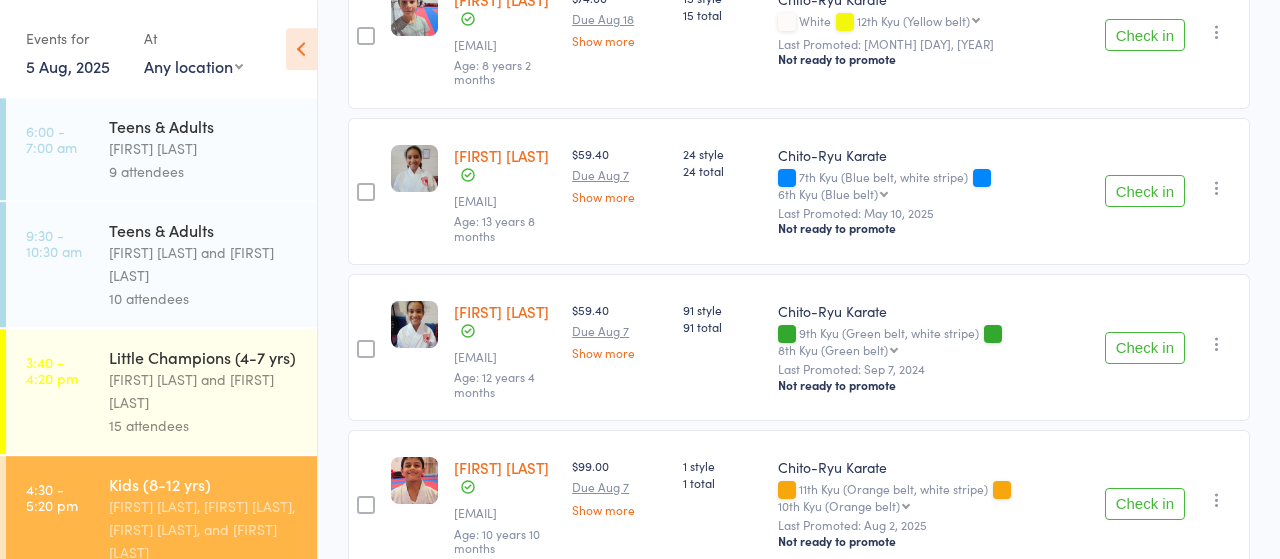 scroll, scrollTop: 1028, scrollLeft: 0, axis: vertical 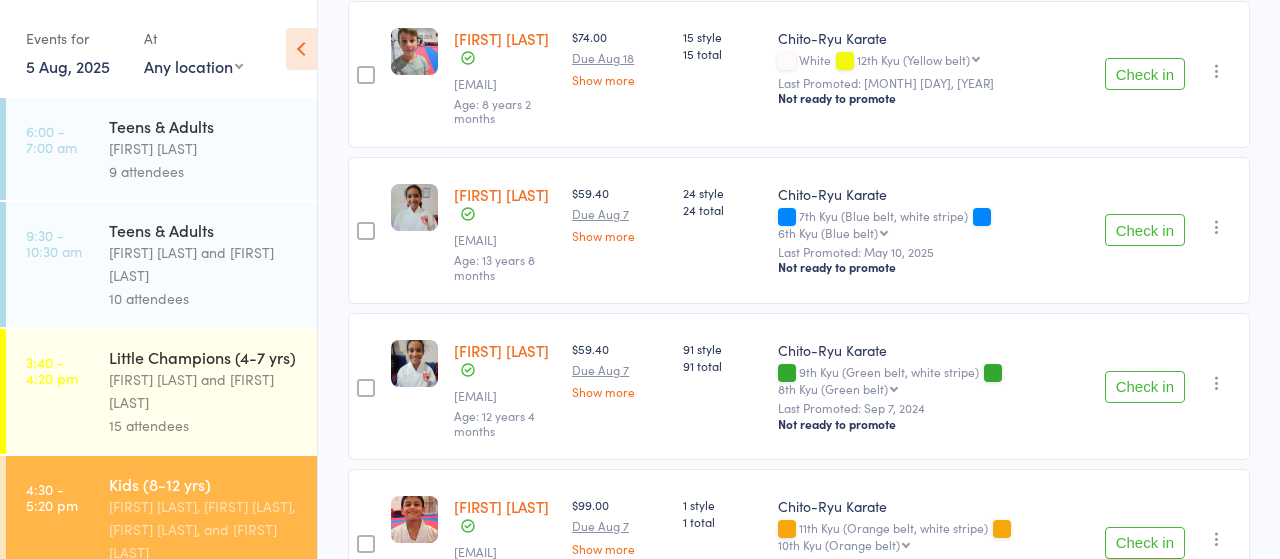click on "Check in" at bounding box center [1145, 230] 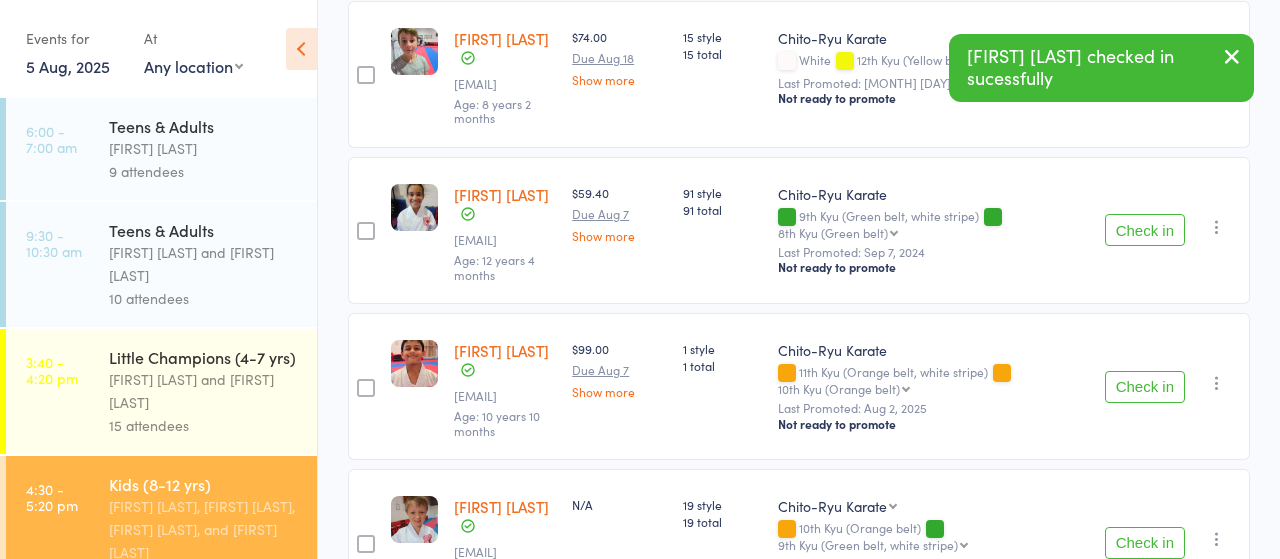click on "Check in" at bounding box center (1145, 230) 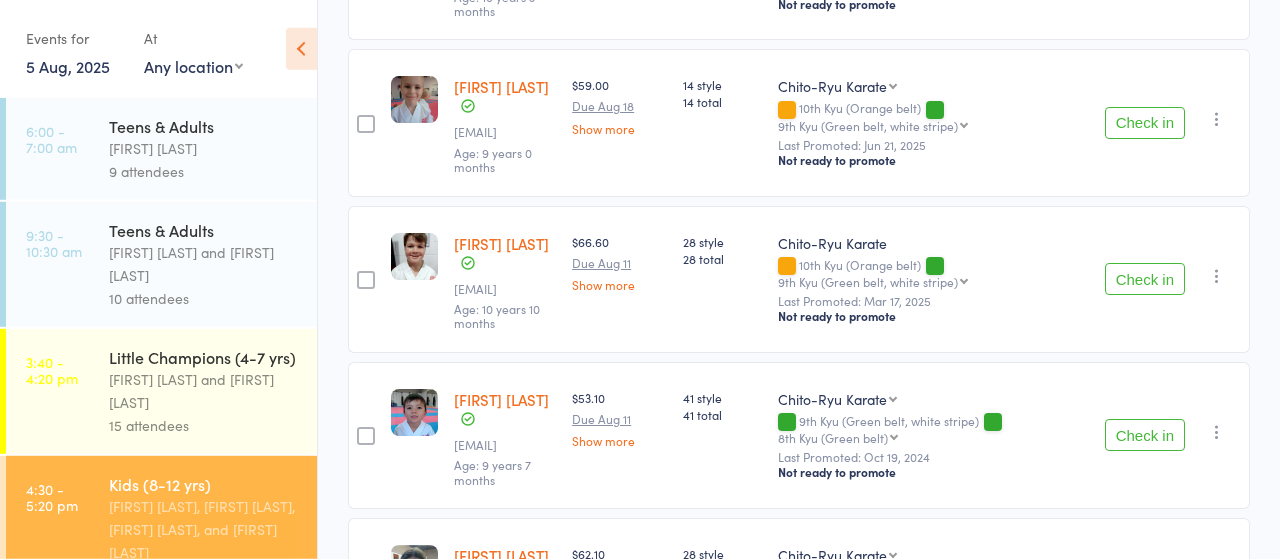 scroll, scrollTop: 1652, scrollLeft: 0, axis: vertical 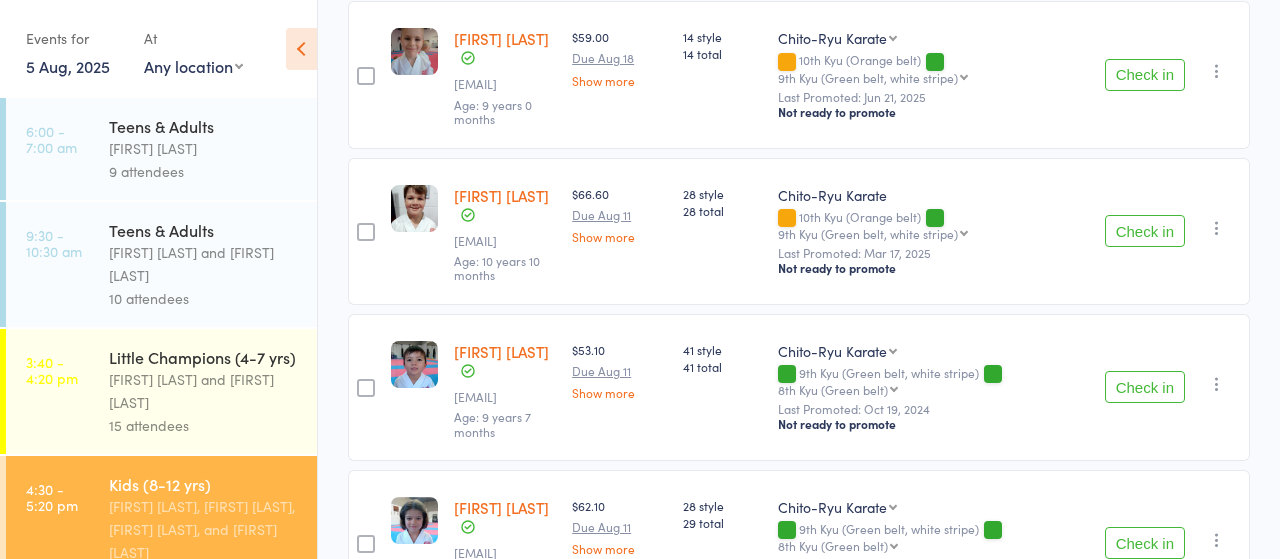 click on "Check in" at bounding box center [1145, 387] 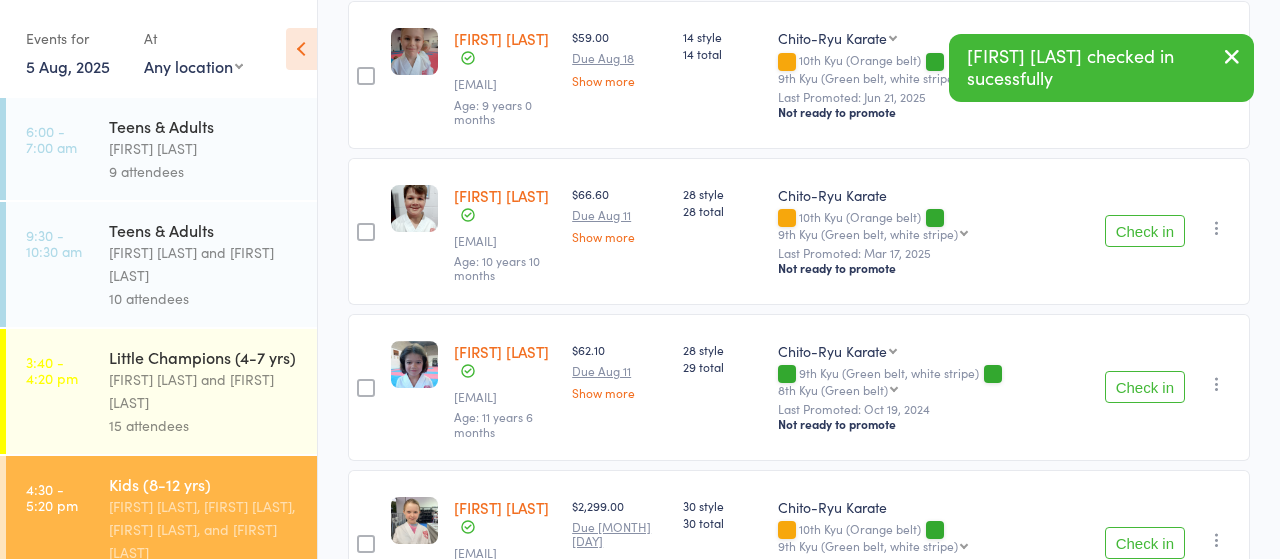 click on "Check in" at bounding box center (1145, 387) 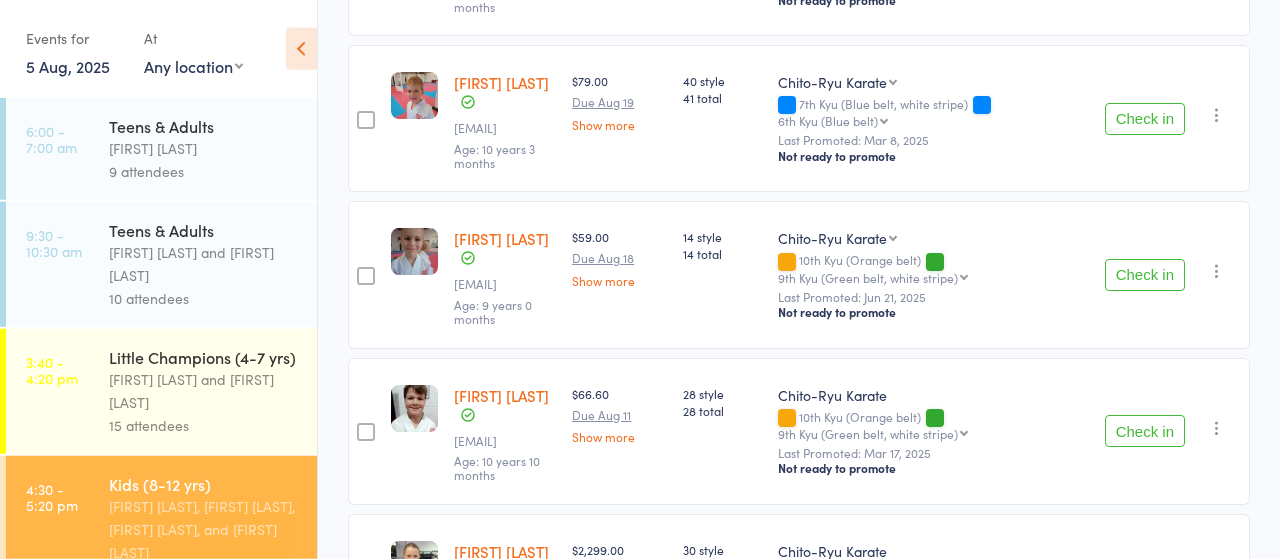 scroll, scrollTop: 1444, scrollLeft: 0, axis: vertical 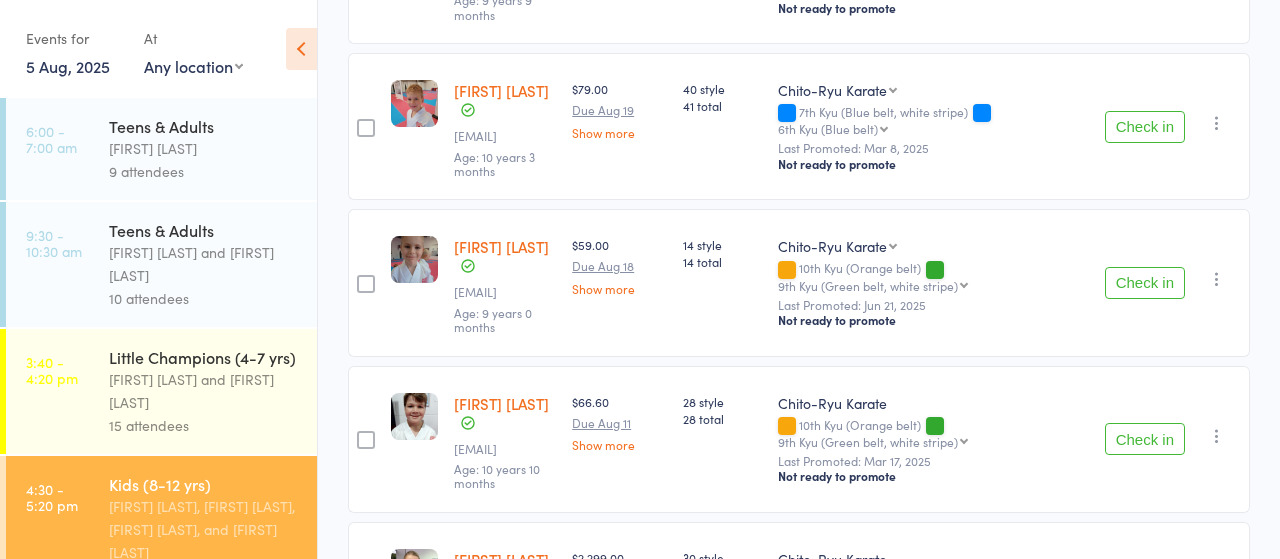 click on "Check in" at bounding box center (1145, 283) 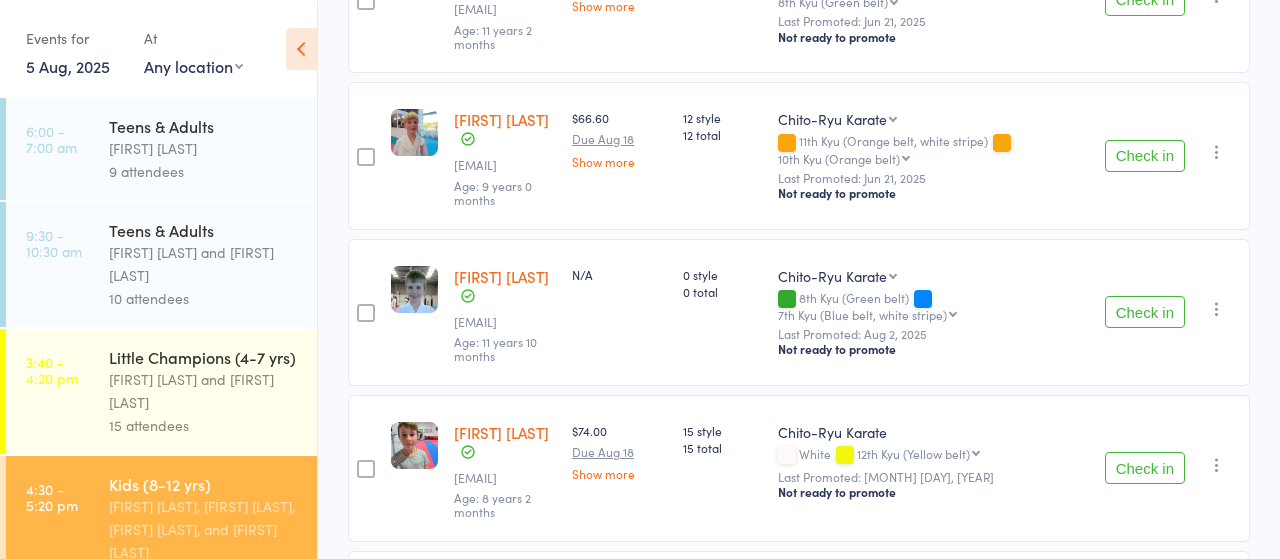 scroll, scrollTop: 612, scrollLeft: 0, axis: vertical 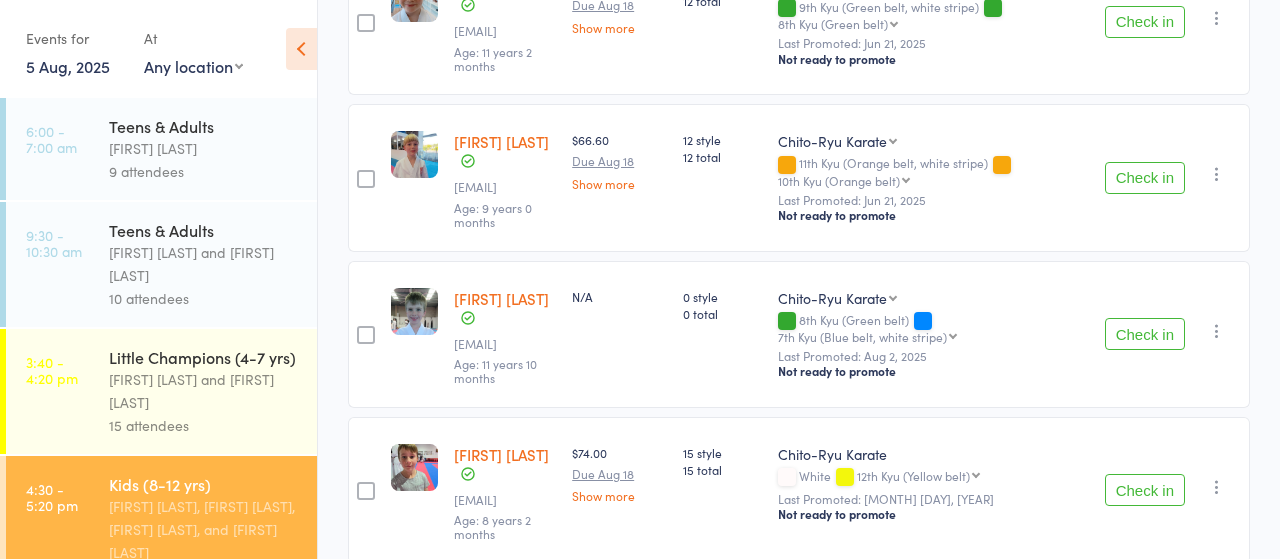 click on "Check in" at bounding box center (1145, 334) 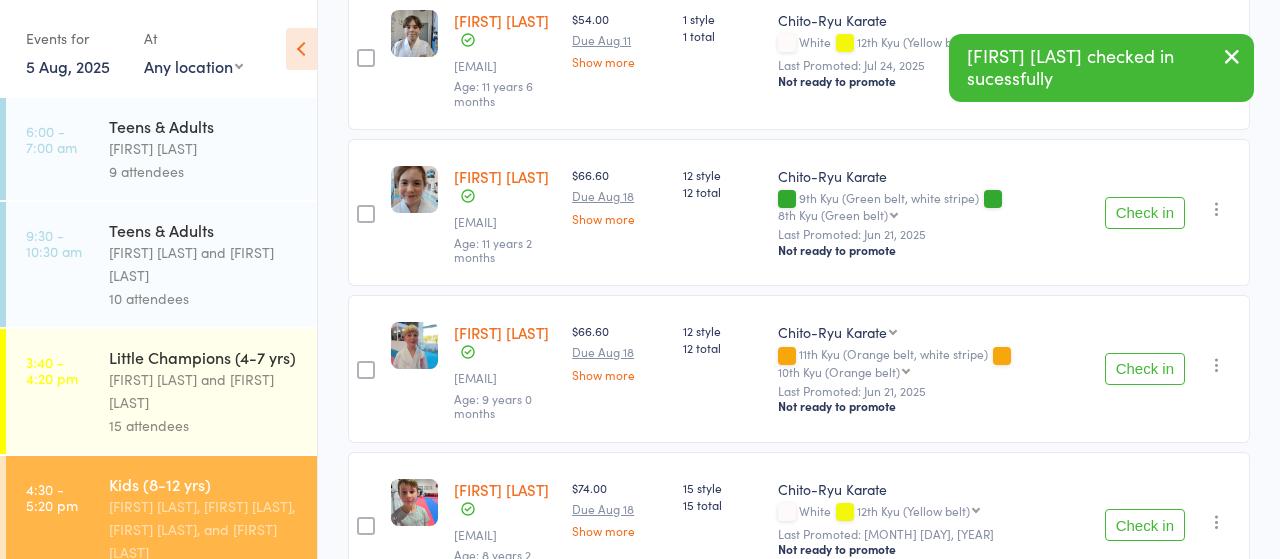 scroll, scrollTop: 404, scrollLeft: 0, axis: vertical 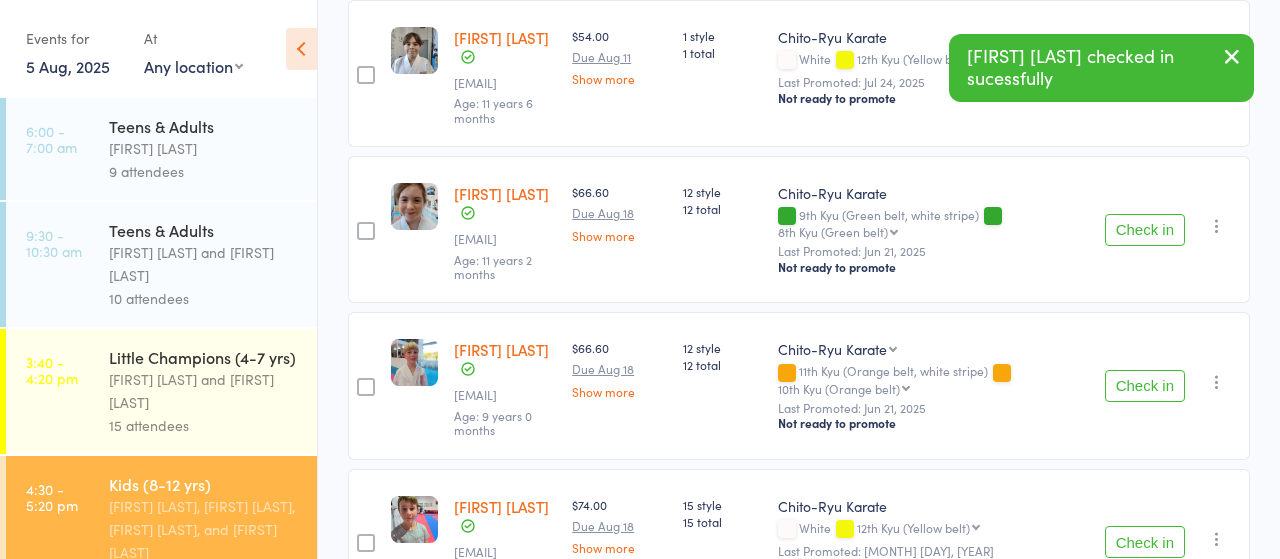 click on "Check in" at bounding box center [1145, 386] 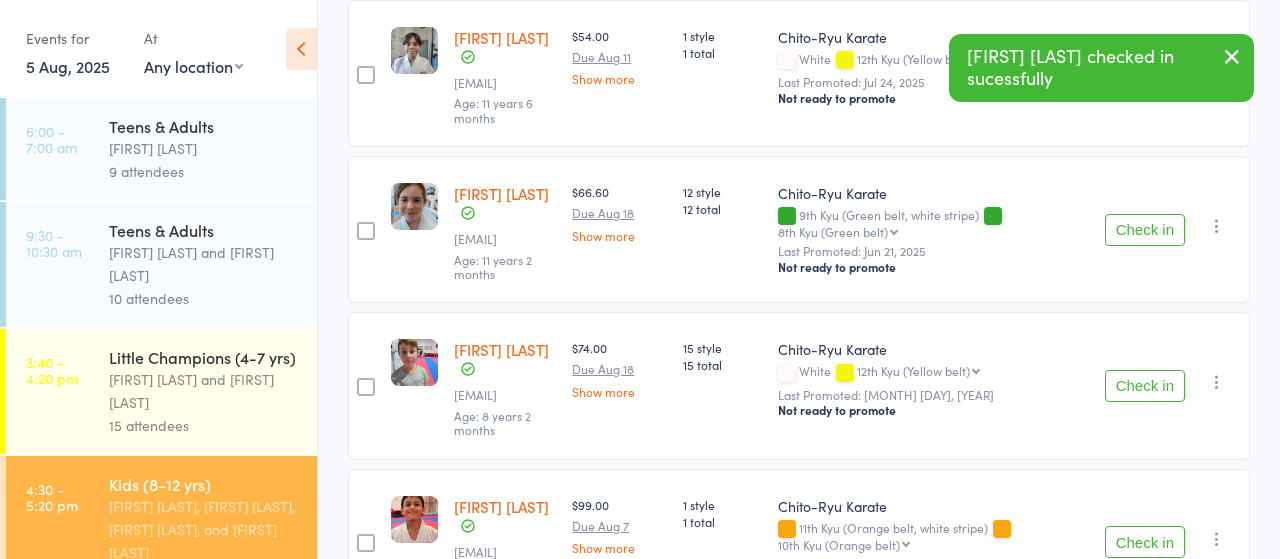 click on "Check in" at bounding box center (1145, 230) 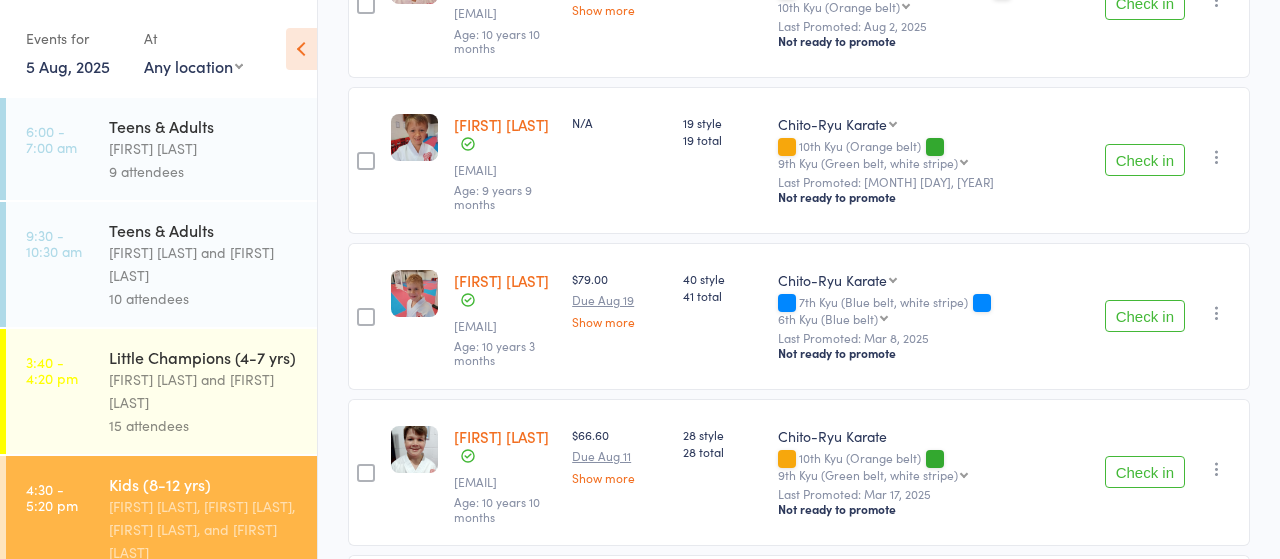 scroll, scrollTop: 739, scrollLeft: 0, axis: vertical 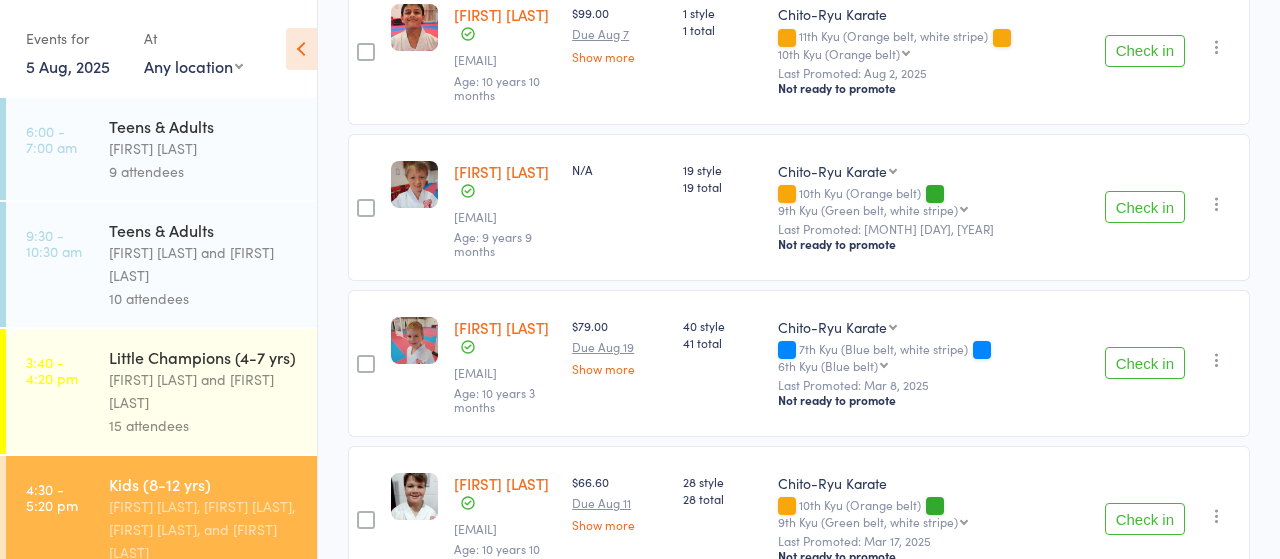 click on "Check in" at bounding box center [1145, 363] 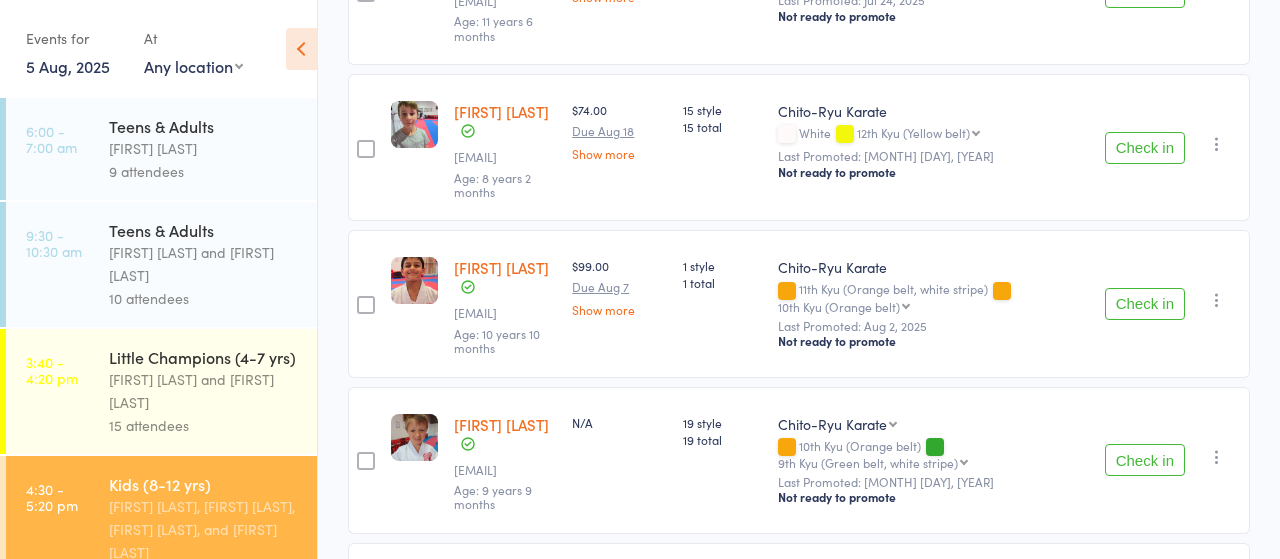 scroll, scrollTop: 427, scrollLeft: 0, axis: vertical 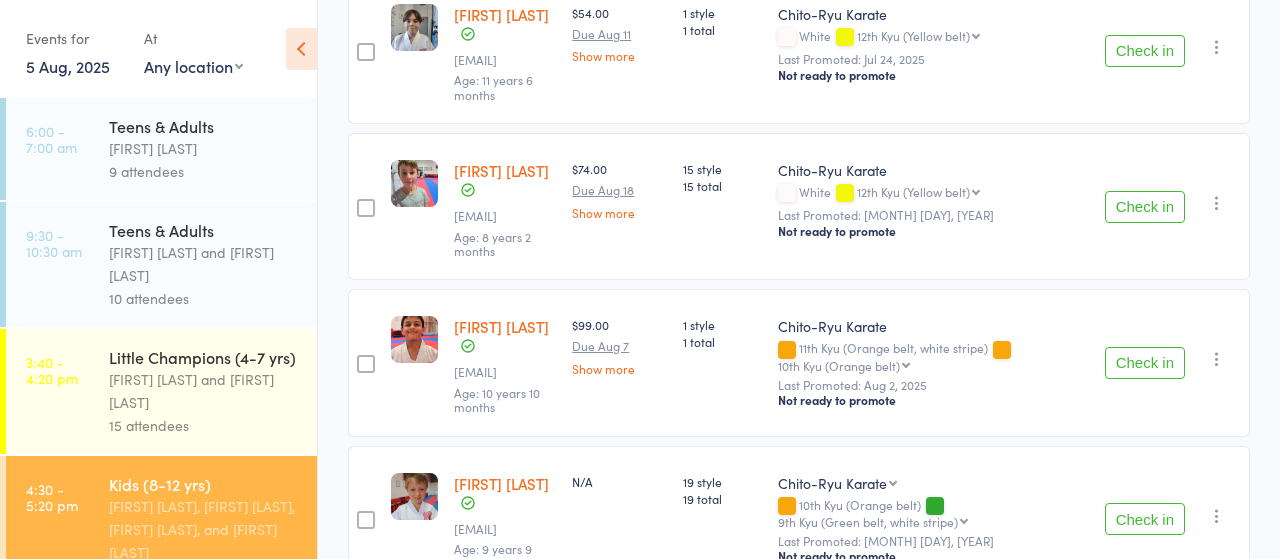 click on "Check in" at bounding box center [1145, 363] 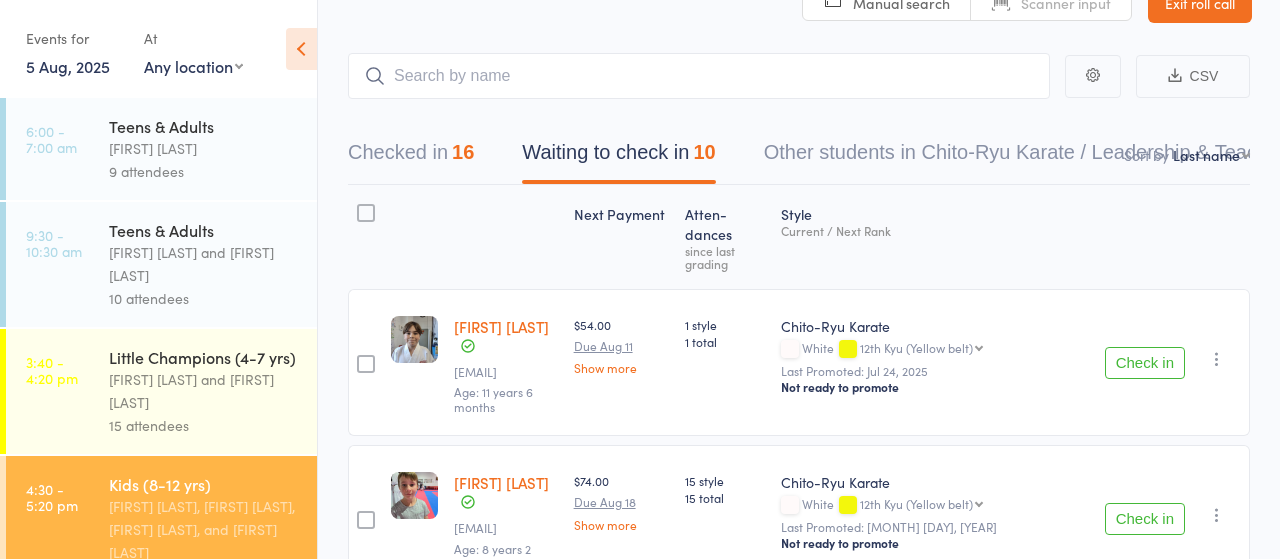 scroll, scrollTop: 11, scrollLeft: 0, axis: vertical 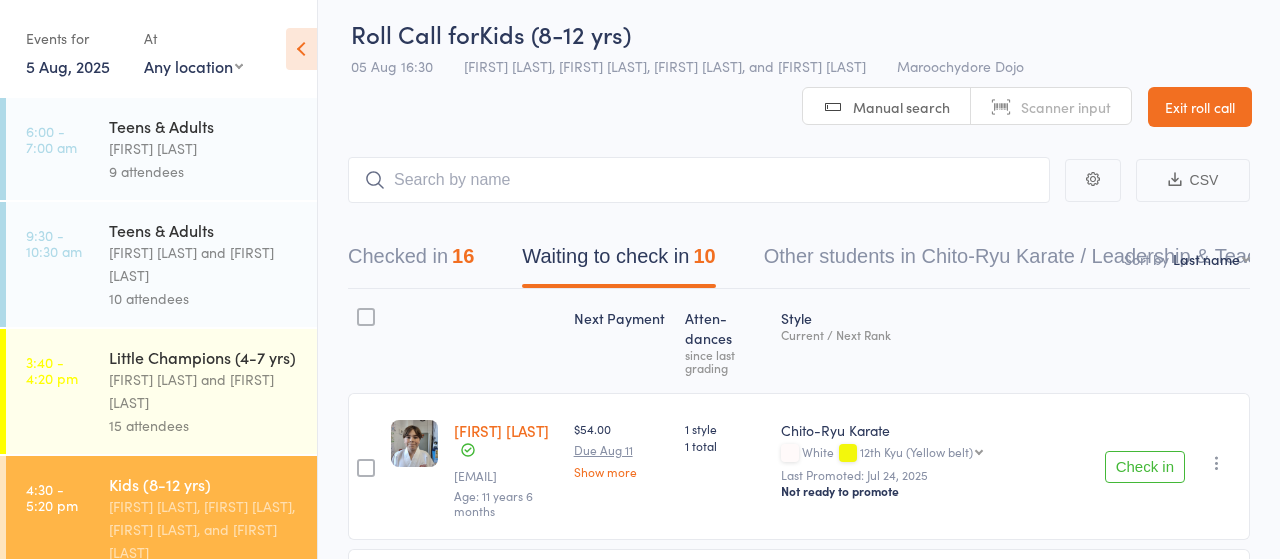 click on "Checked in  16" at bounding box center (411, 261) 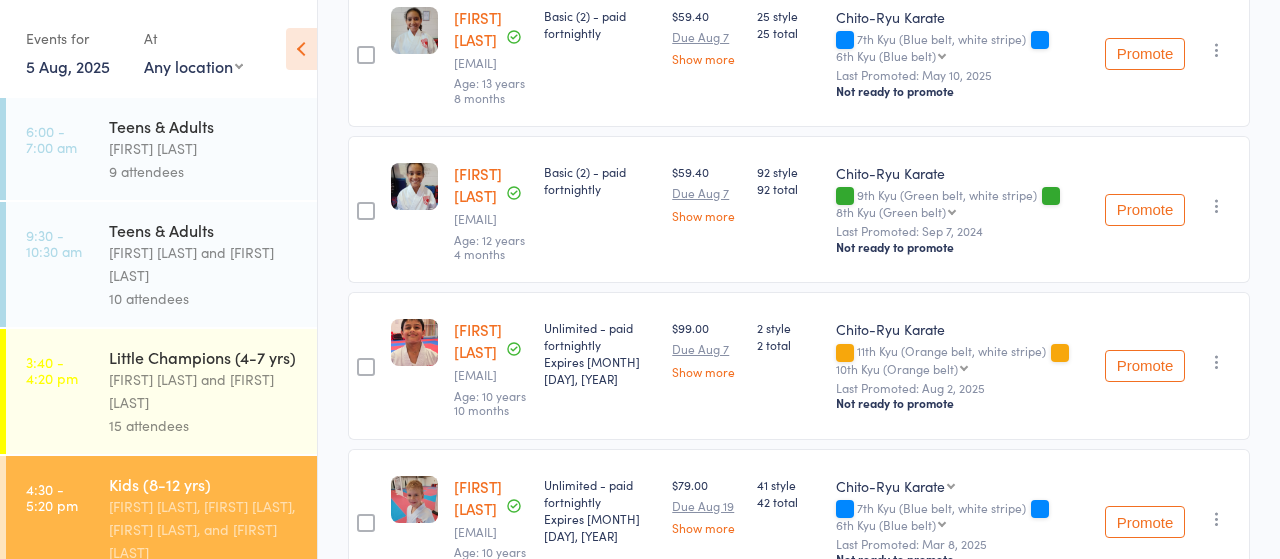 scroll, scrollTop: 1363, scrollLeft: 0, axis: vertical 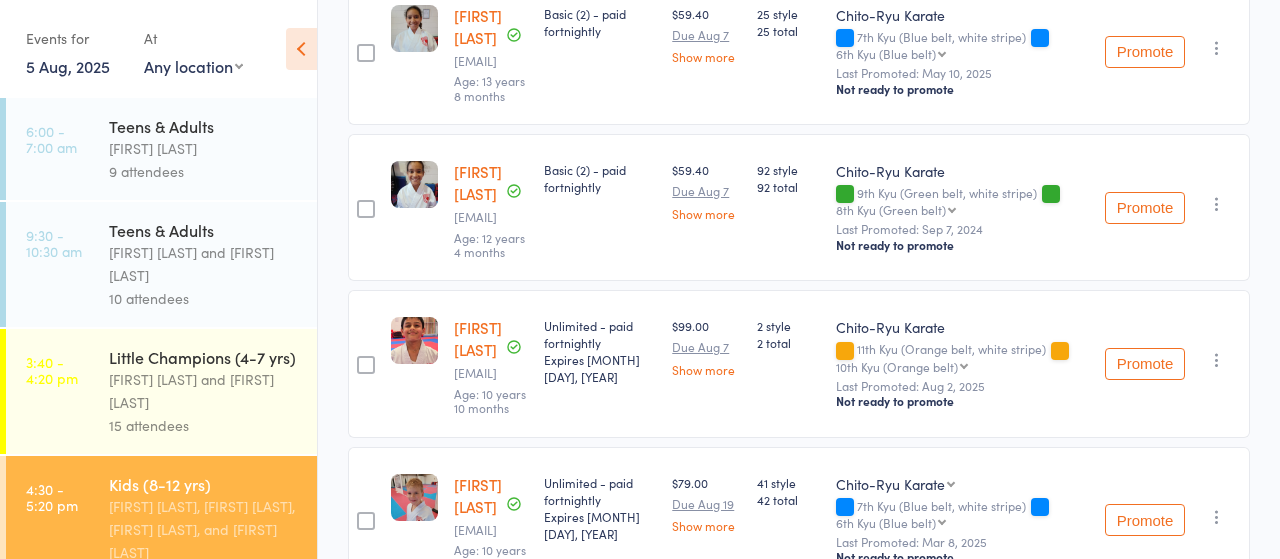 click on "[FIRST] [LAST]" at bounding box center [478, 338] 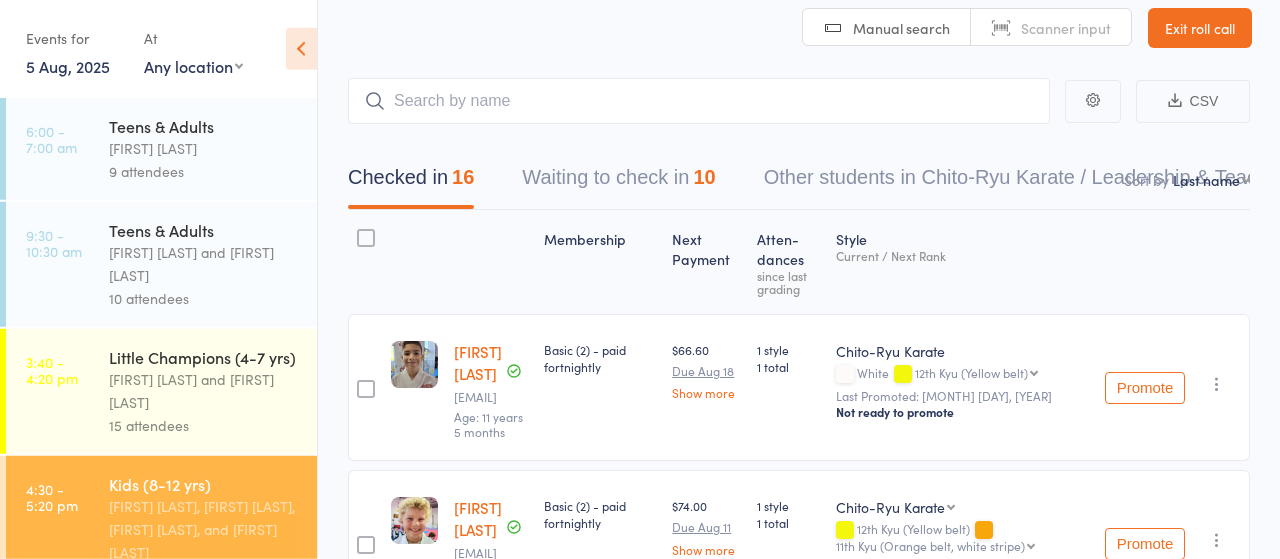 scroll, scrollTop: 0, scrollLeft: 0, axis: both 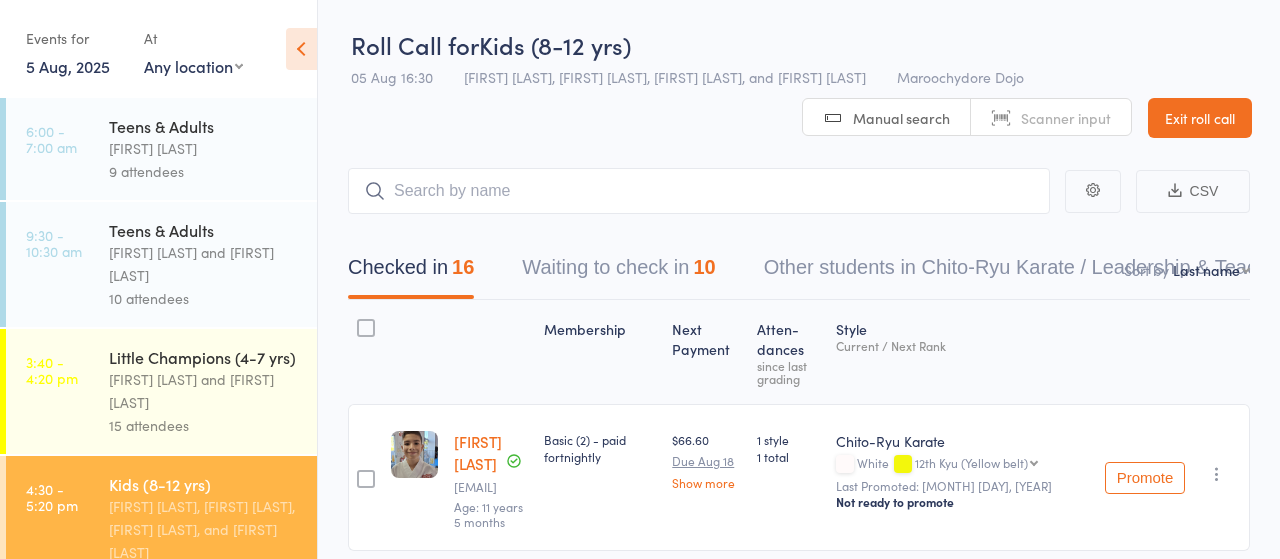 drag, startPoint x: 667, startPoint y: 272, endPoint x: 693, endPoint y: 288, distance: 30.528675 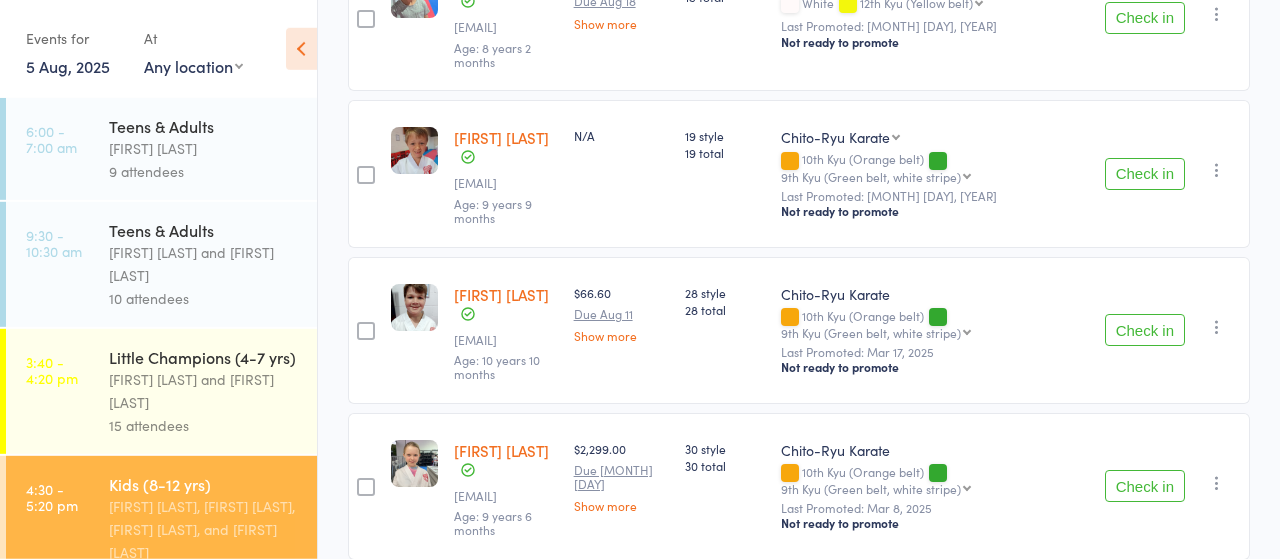 scroll, scrollTop: 624, scrollLeft: 0, axis: vertical 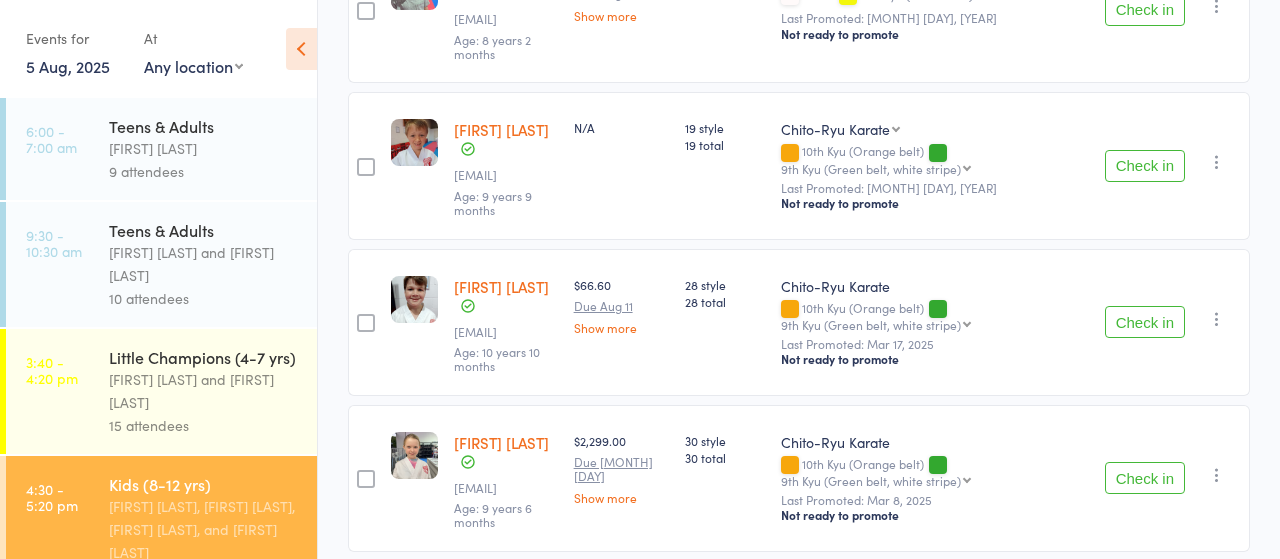 click on "Check in" at bounding box center (1145, 322) 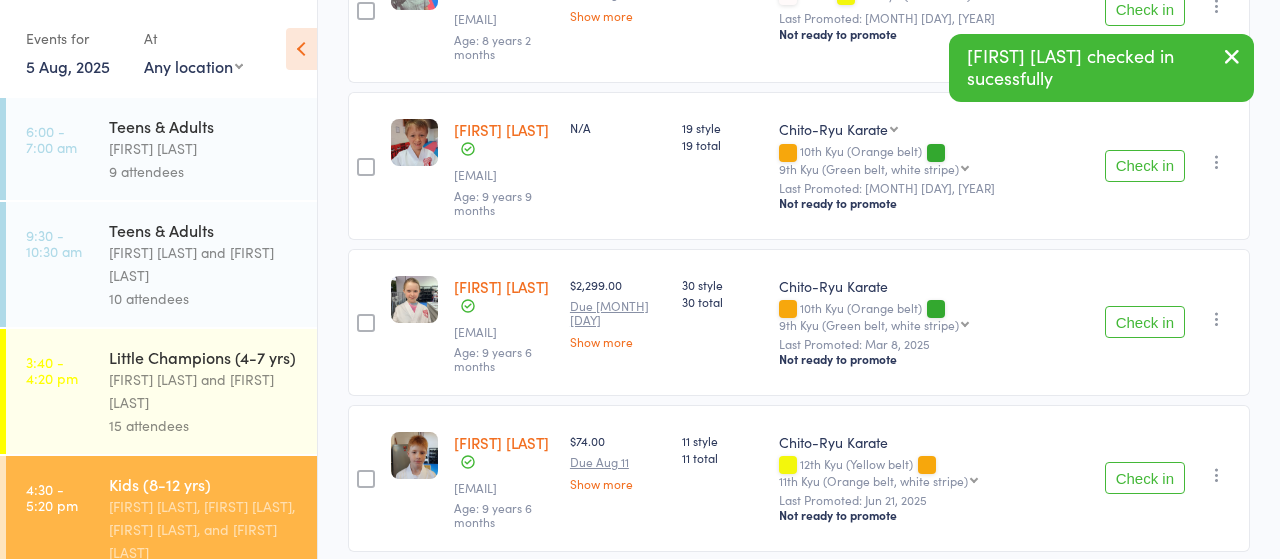 click on "Check in" at bounding box center (1145, 322) 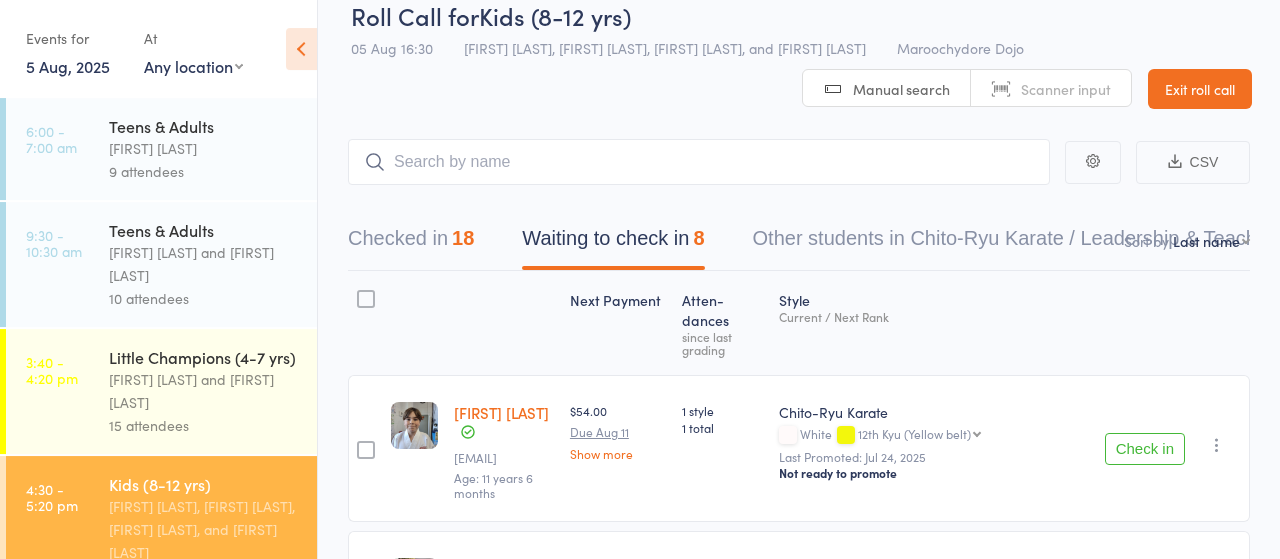 scroll, scrollTop: 0, scrollLeft: 0, axis: both 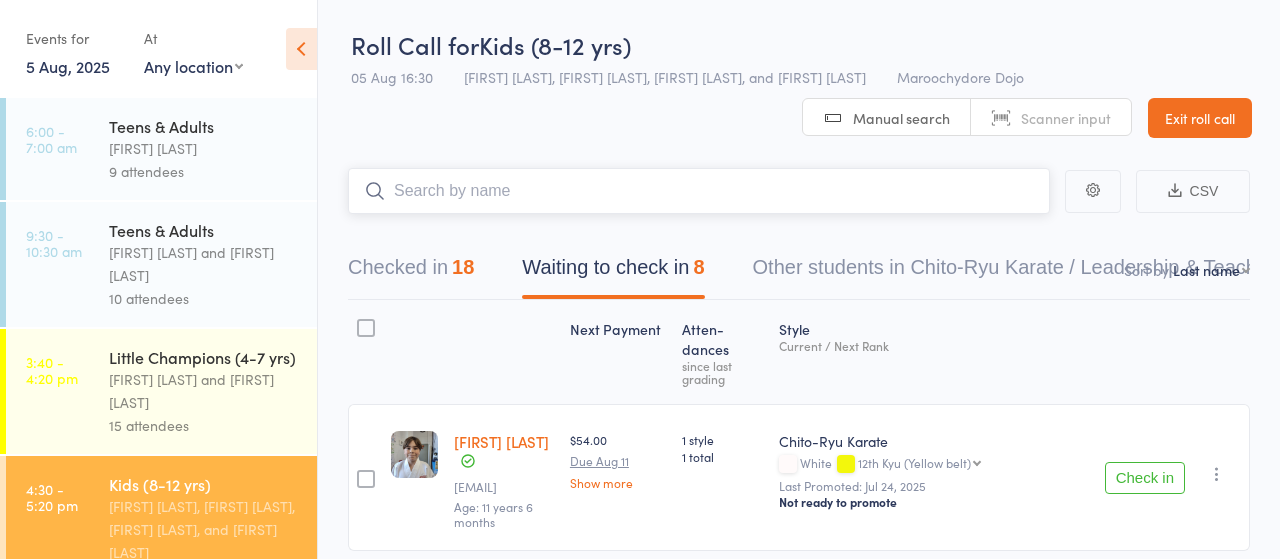 click at bounding box center [699, 191] 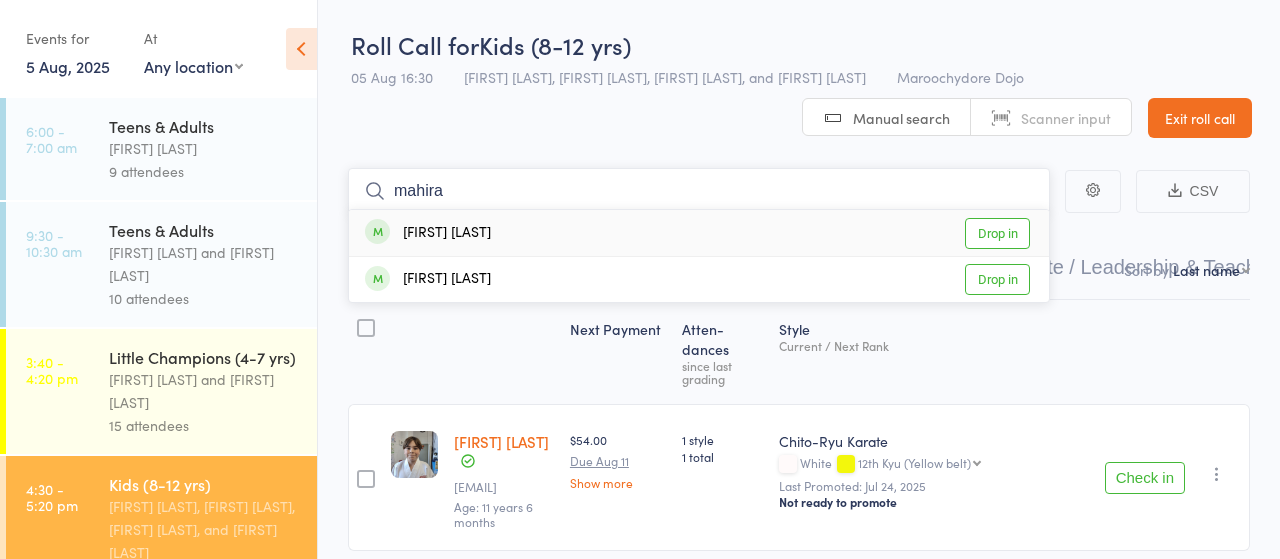type on "mahira" 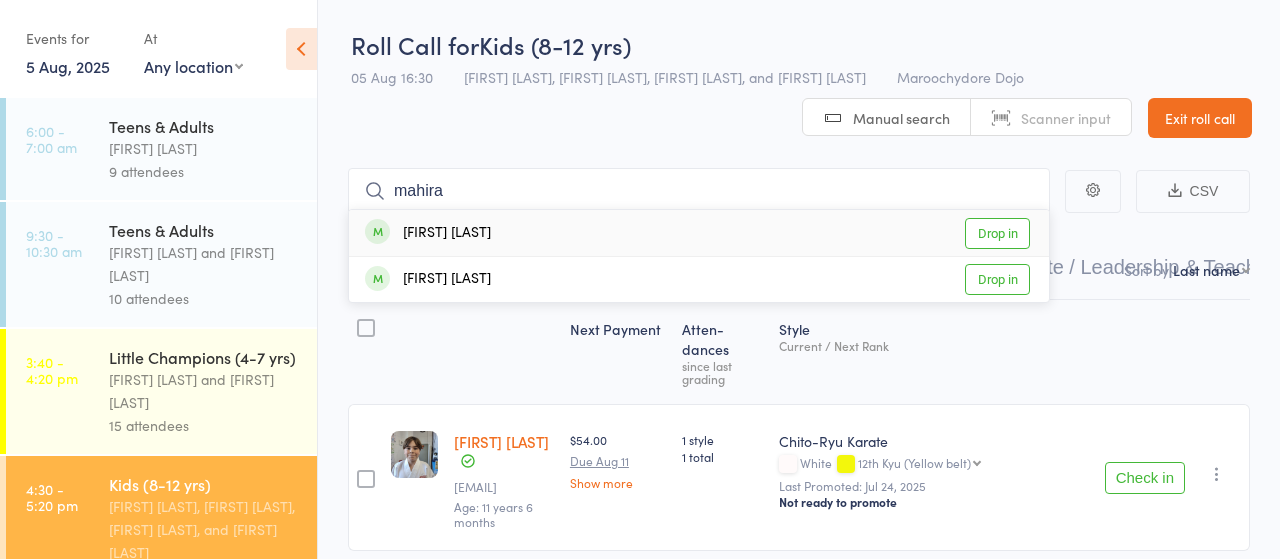 click on "Drop in" at bounding box center (997, 233) 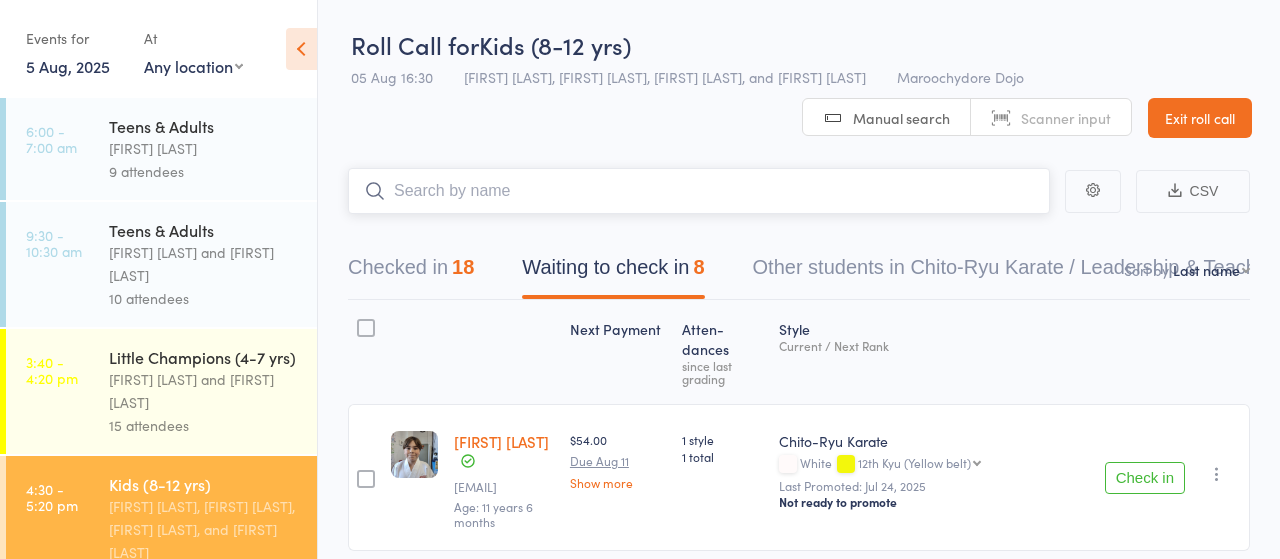 click at bounding box center (699, 191) 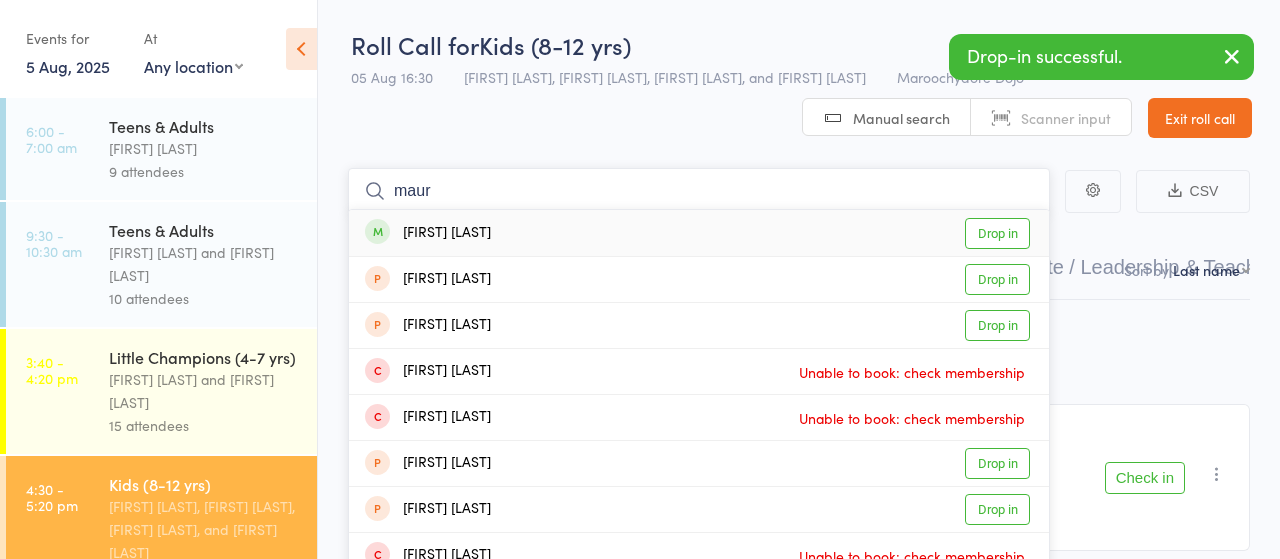 type on "maur" 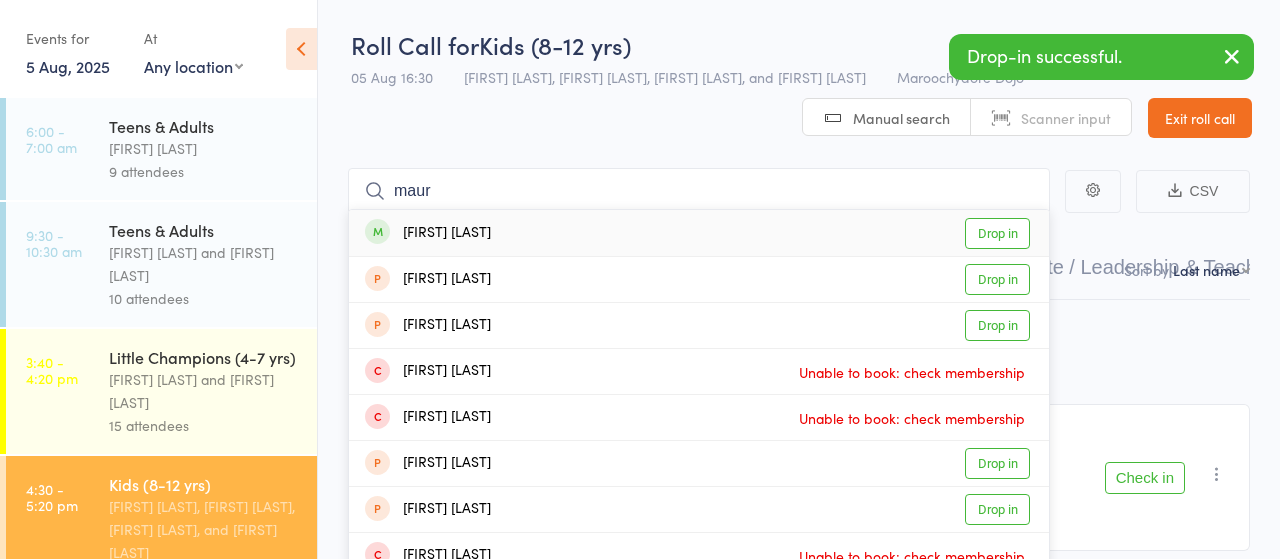 click on "Drop in" at bounding box center (997, 233) 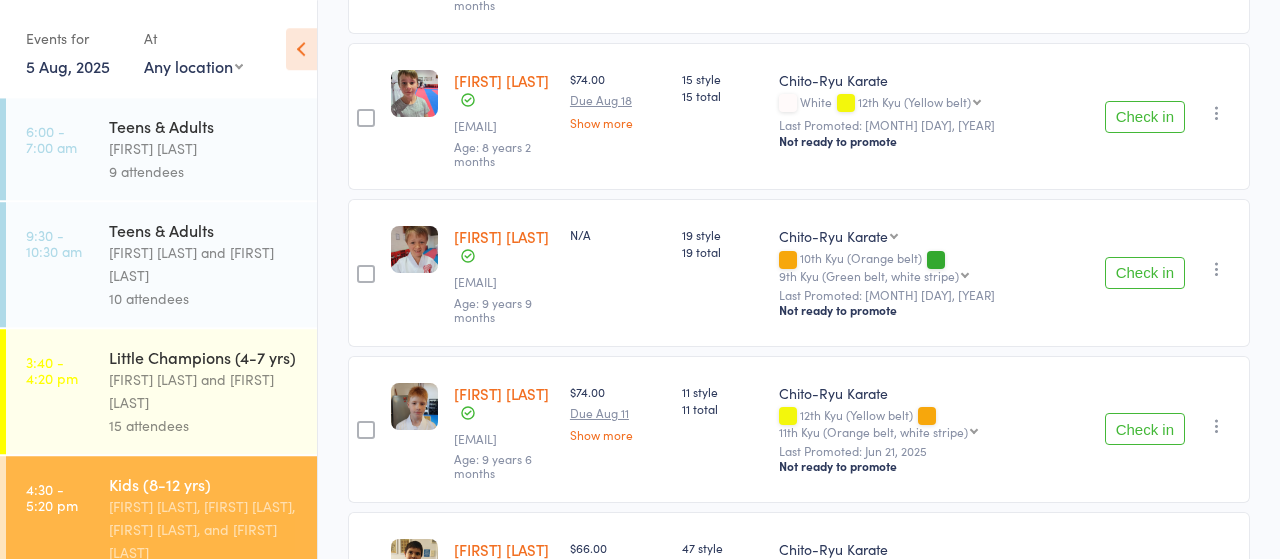 scroll, scrollTop: 624, scrollLeft: 0, axis: vertical 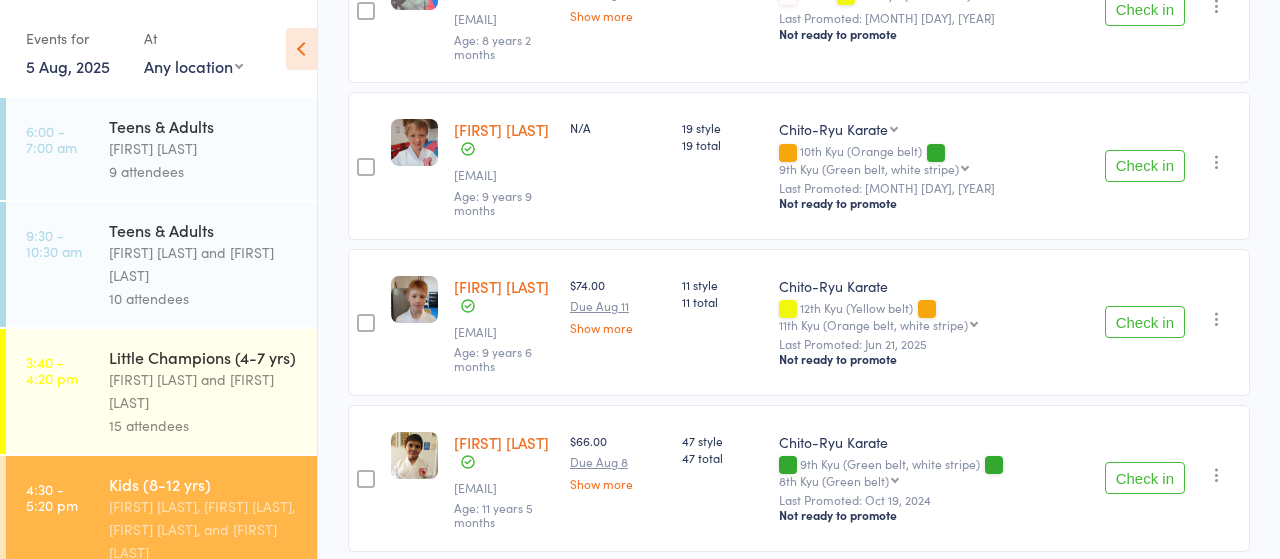 click on "Check in" at bounding box center [1145, 478] 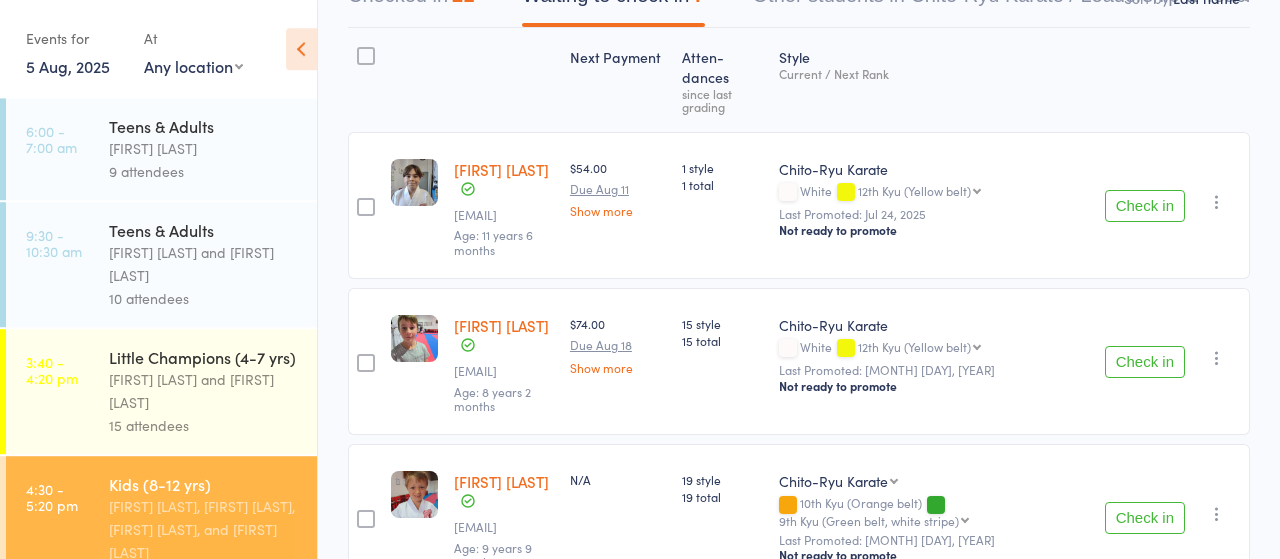 scroll, scrollTop: 208, scrollLeft: 0, axis: vertical 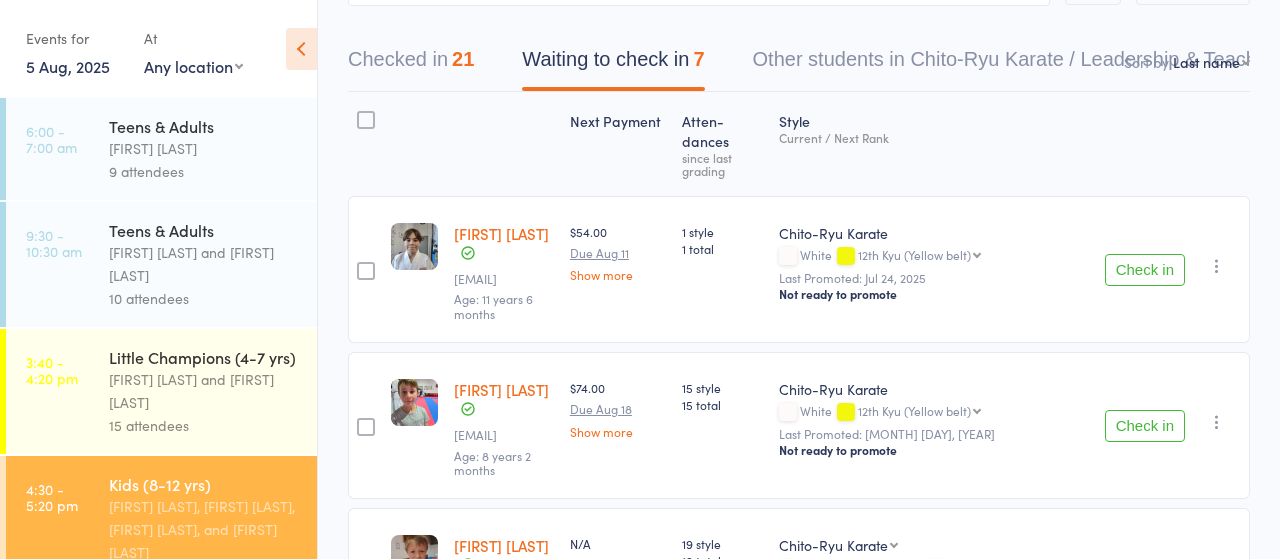 click on "Check in" at bounding box center (1145, 270) 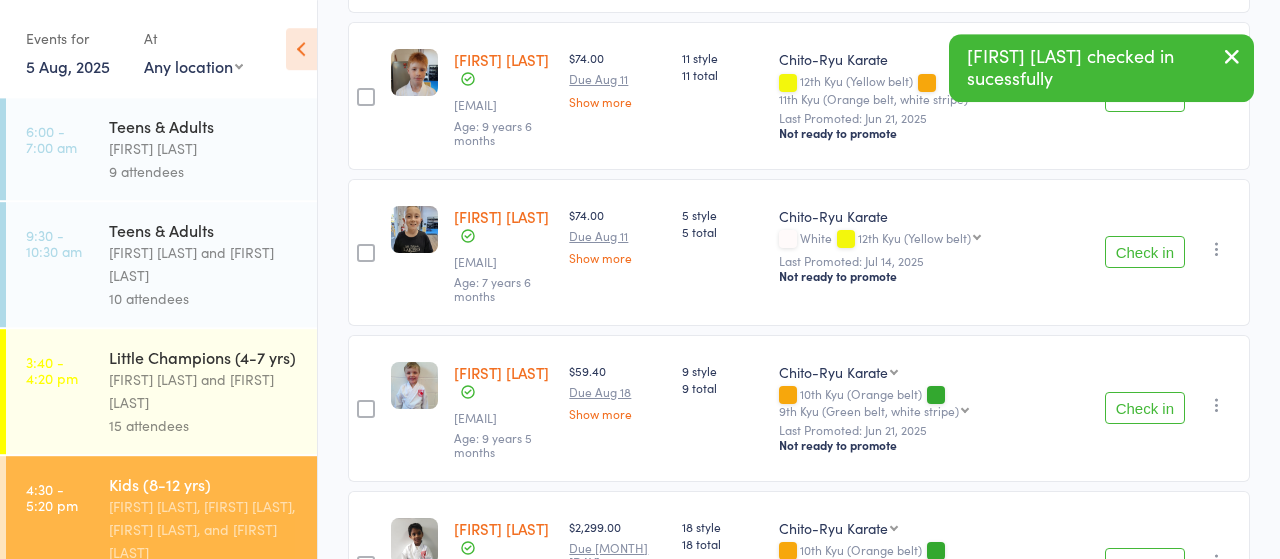 scroll, scrollTop: 586, scrollLeft: 0, axis: vertical 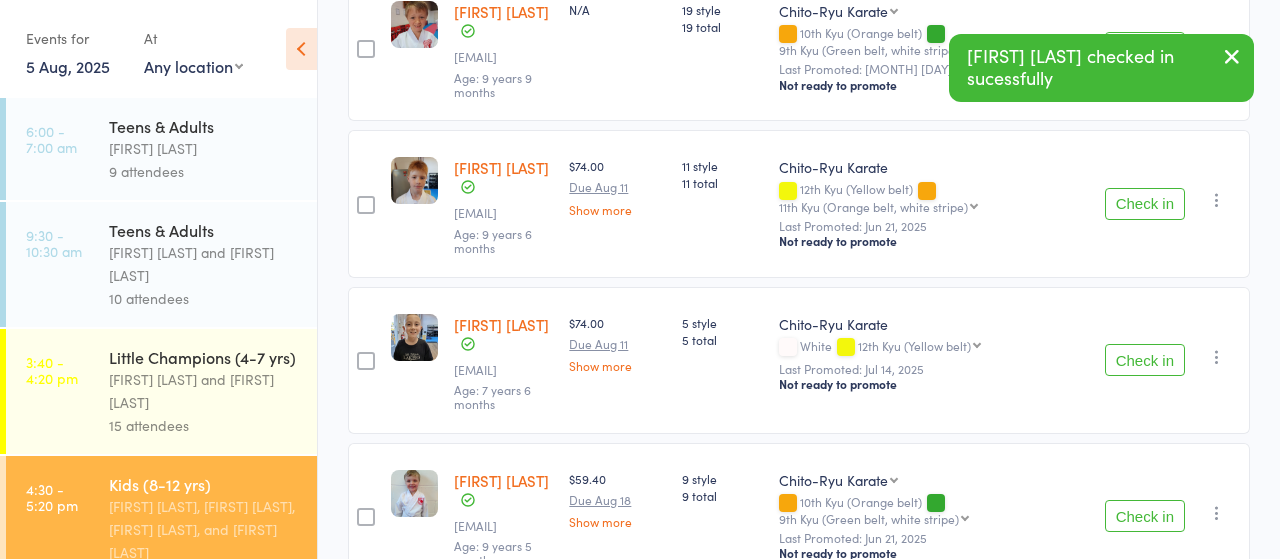 click on "Check in" at bounding box center [1145, 360] 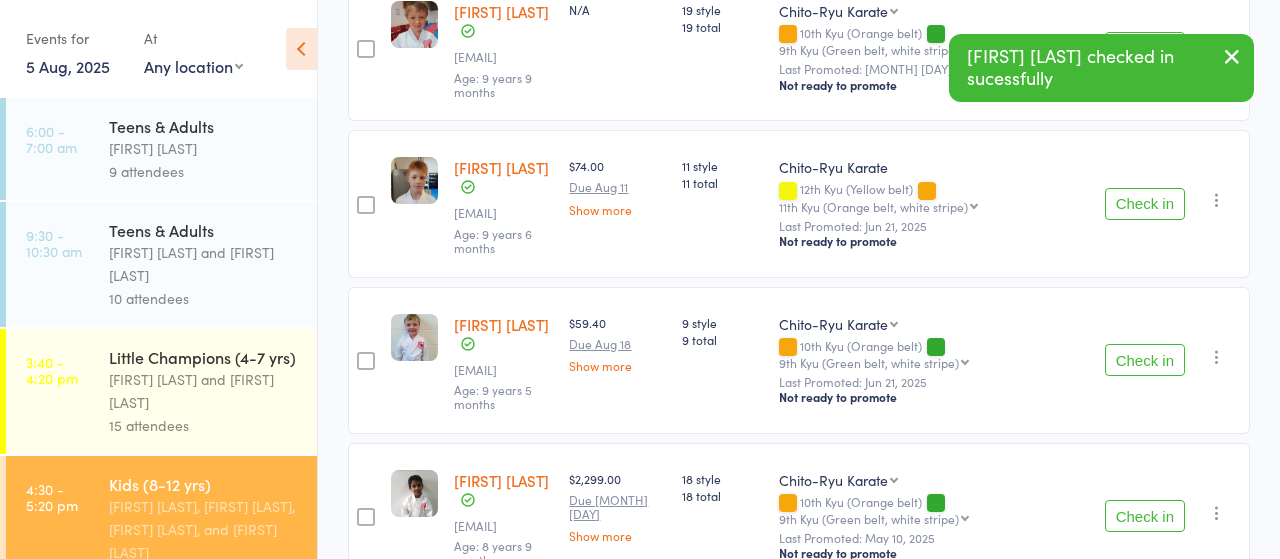 click on "Check in" at bounding box center [1145, 360] 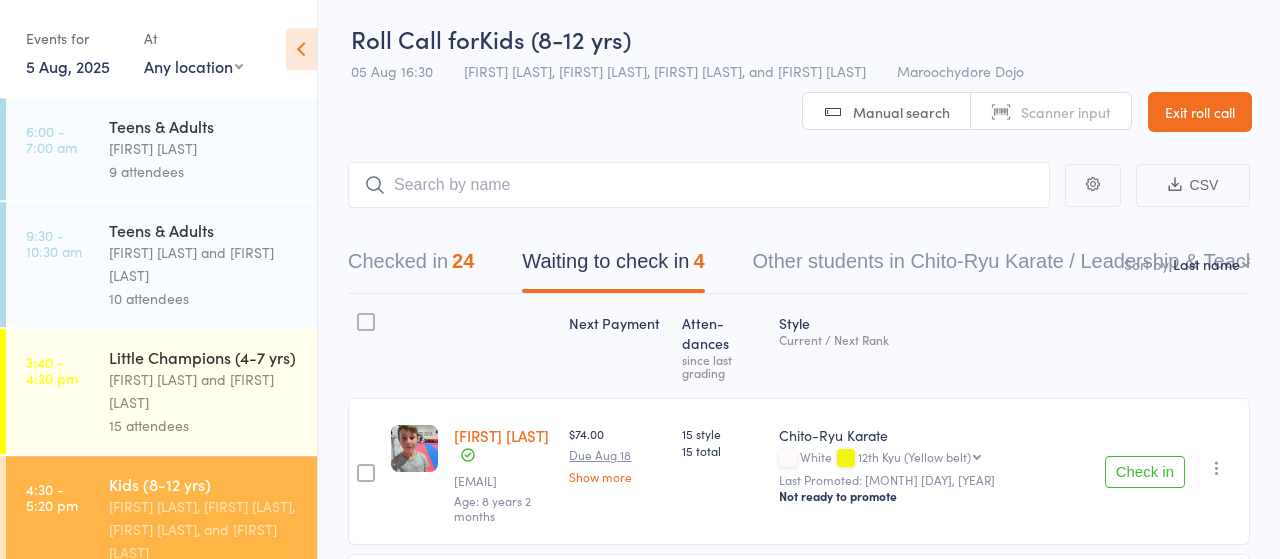 scroll, scrollTop: 0, scrollLeft: 0, axis: both 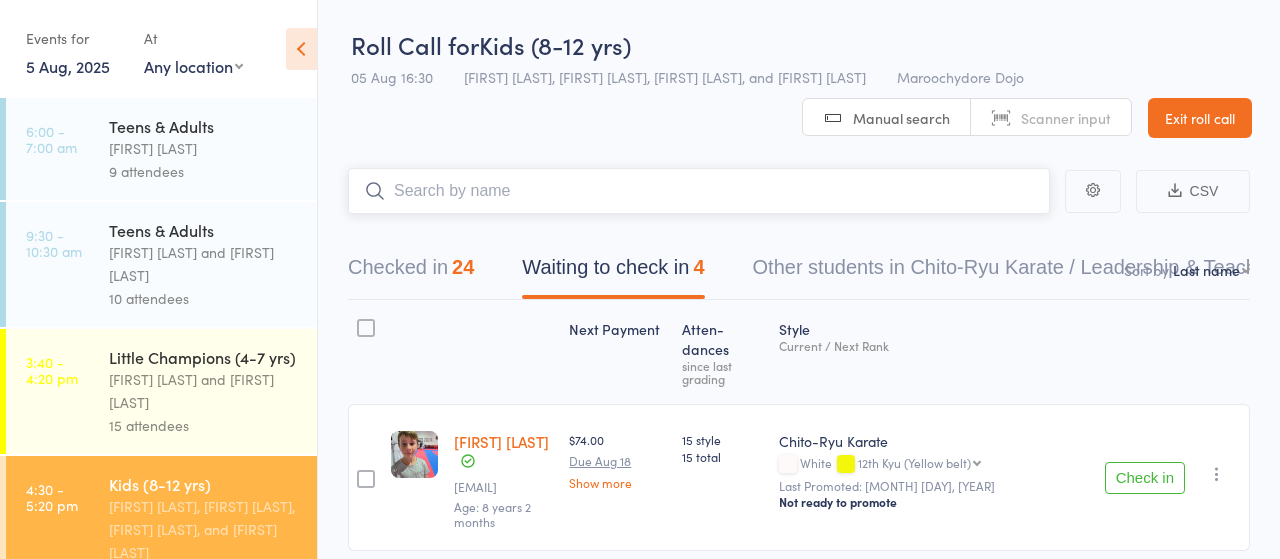 click at bounding box center (699, 191) 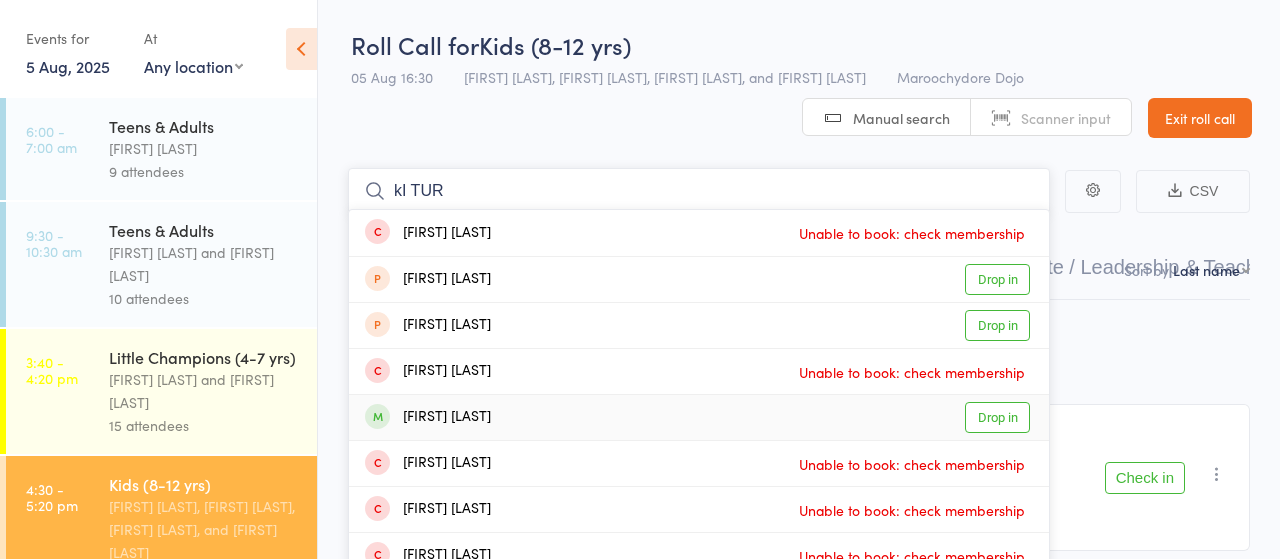 type on "kI TUR" 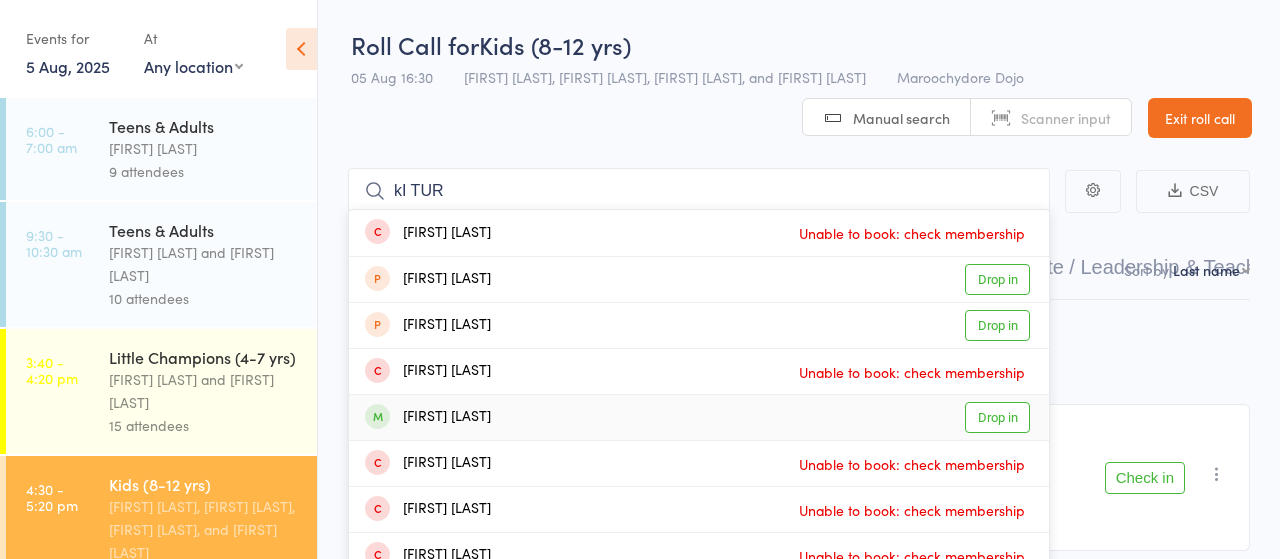 click on "Drop in" at bounding box center (997, 417) 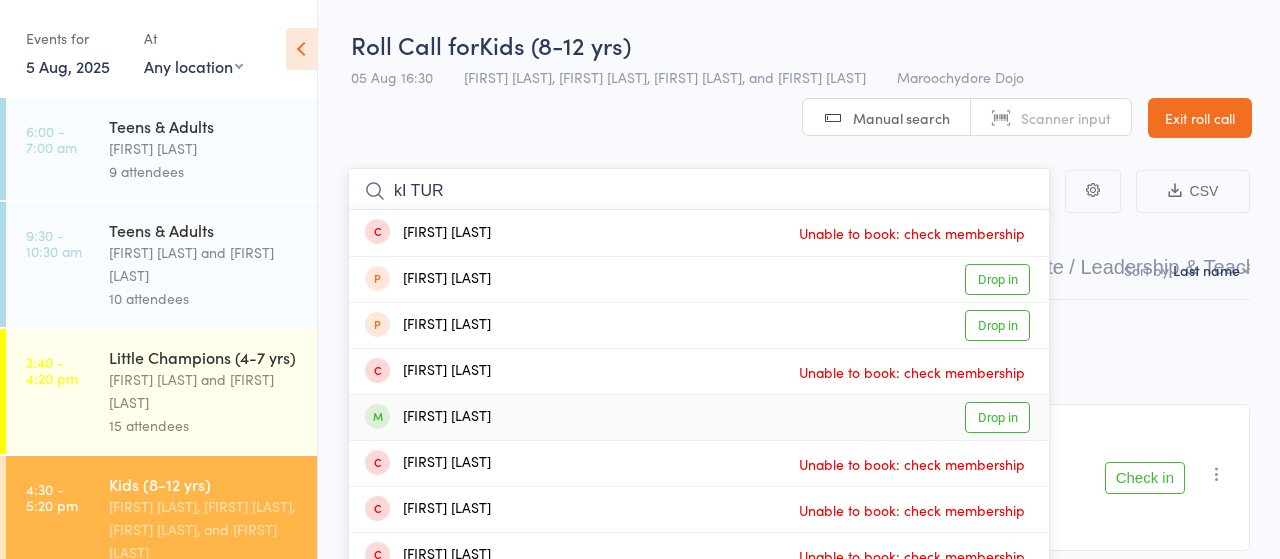 type 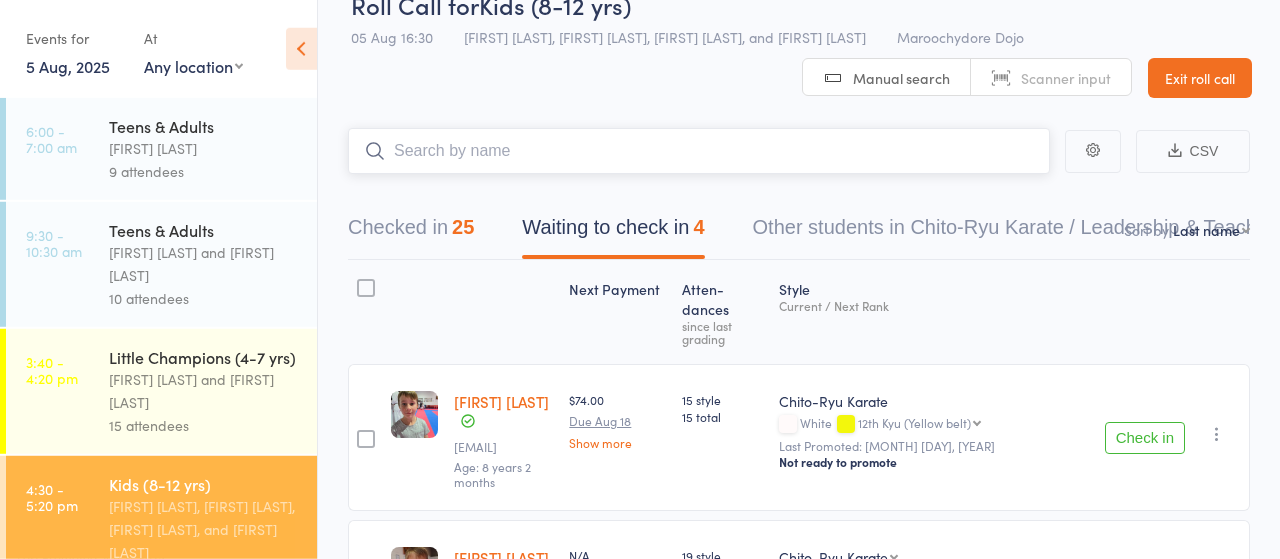 scroll, scrollTop: 0, scrollLeft: 0, axis: both 